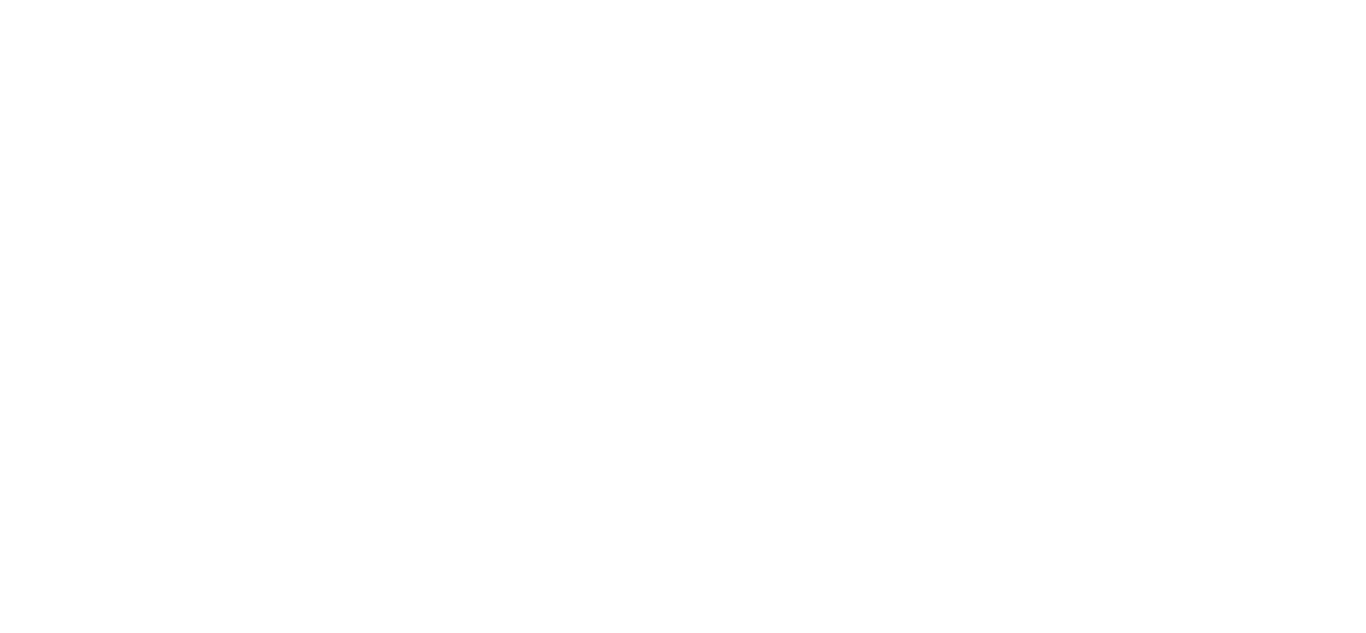 scroll, scrollTop: 0, scrollLeft: 0, axis: both 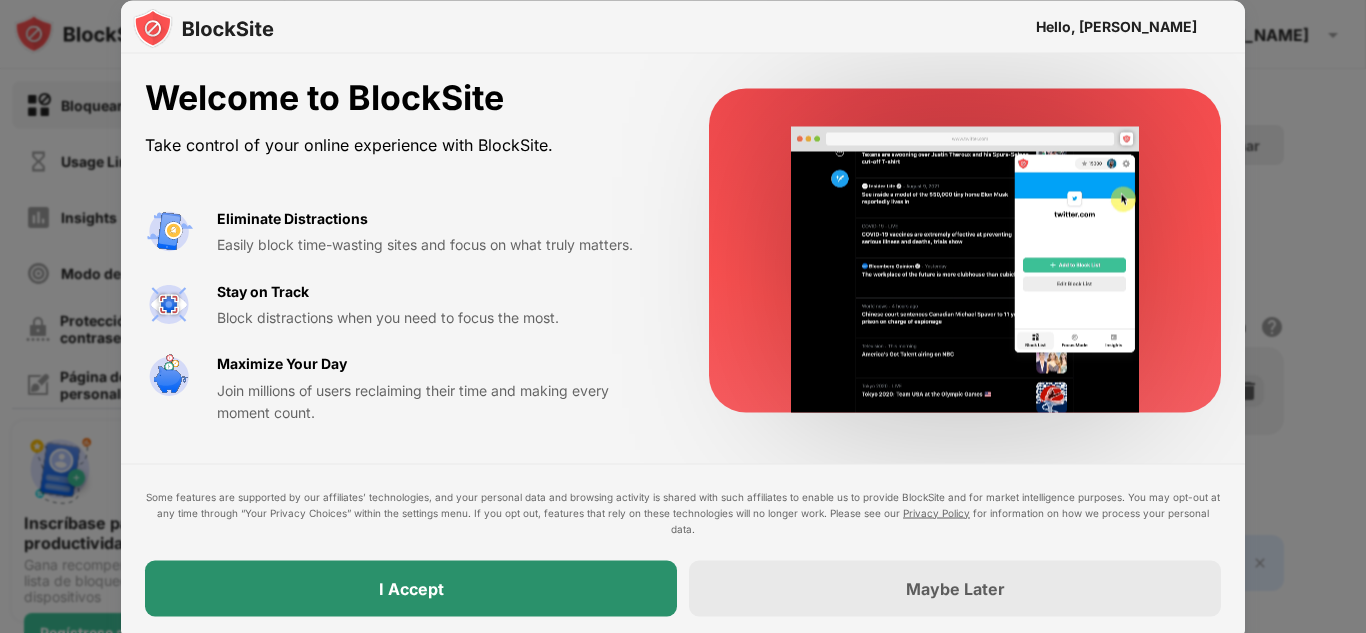 click on "I Accept" at bounding box center (411, 588) 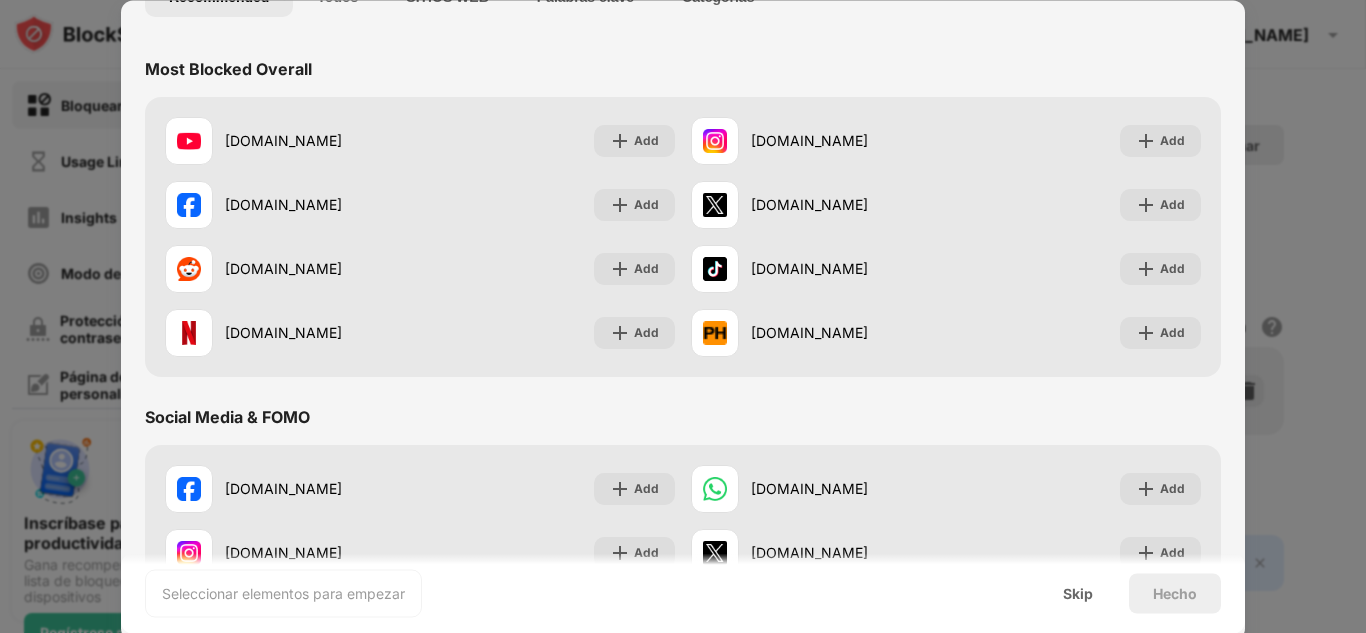 scroll, scrollTop: 0, scrollLeft: 0, axis: both 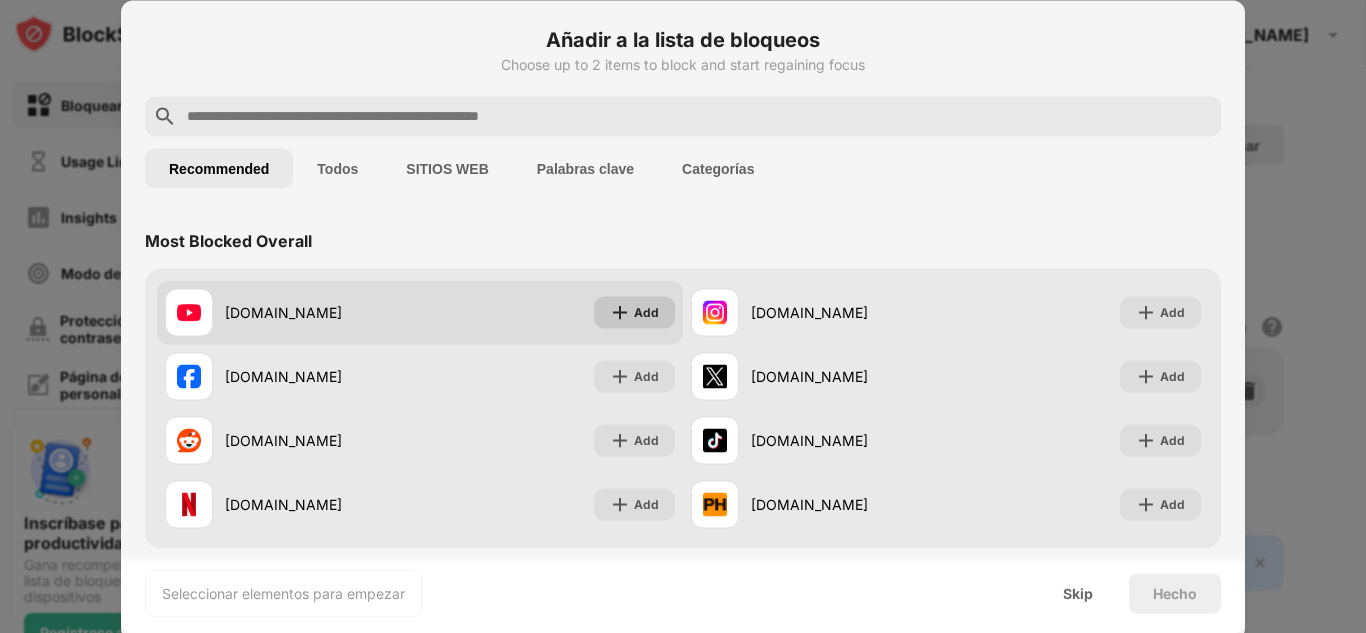click on "Add" at bounding box center [634, 312] 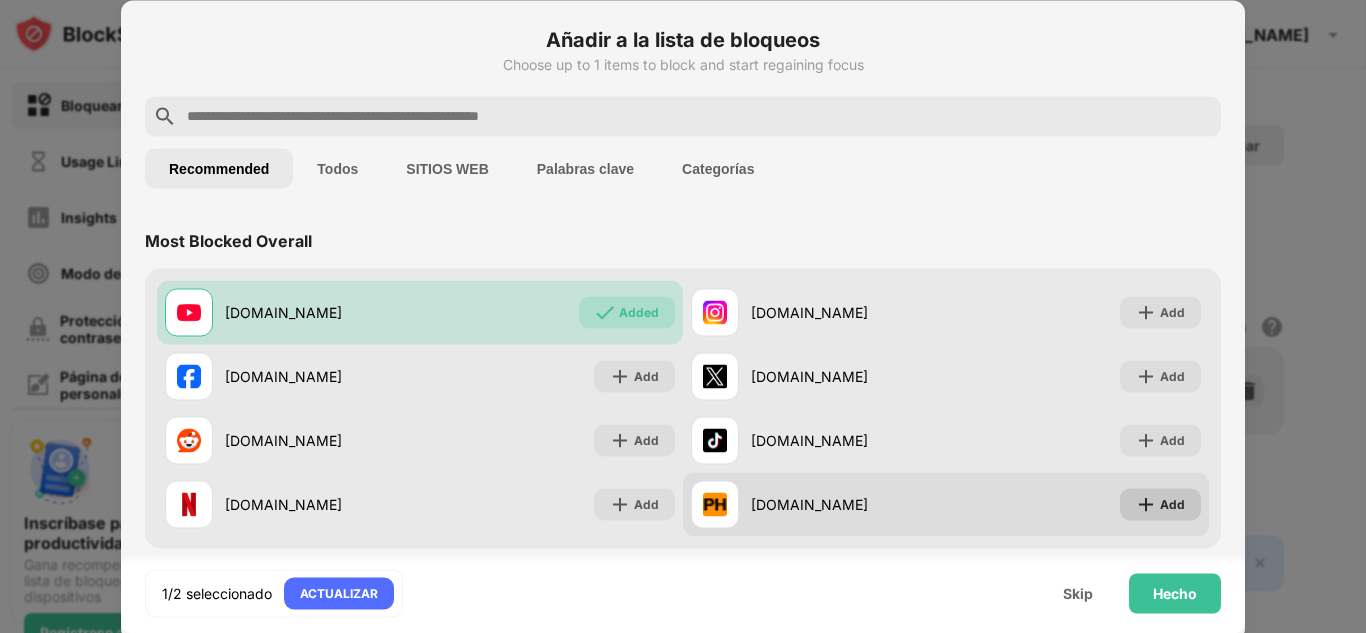 click on "Add" at bounding box center [1172, 504] 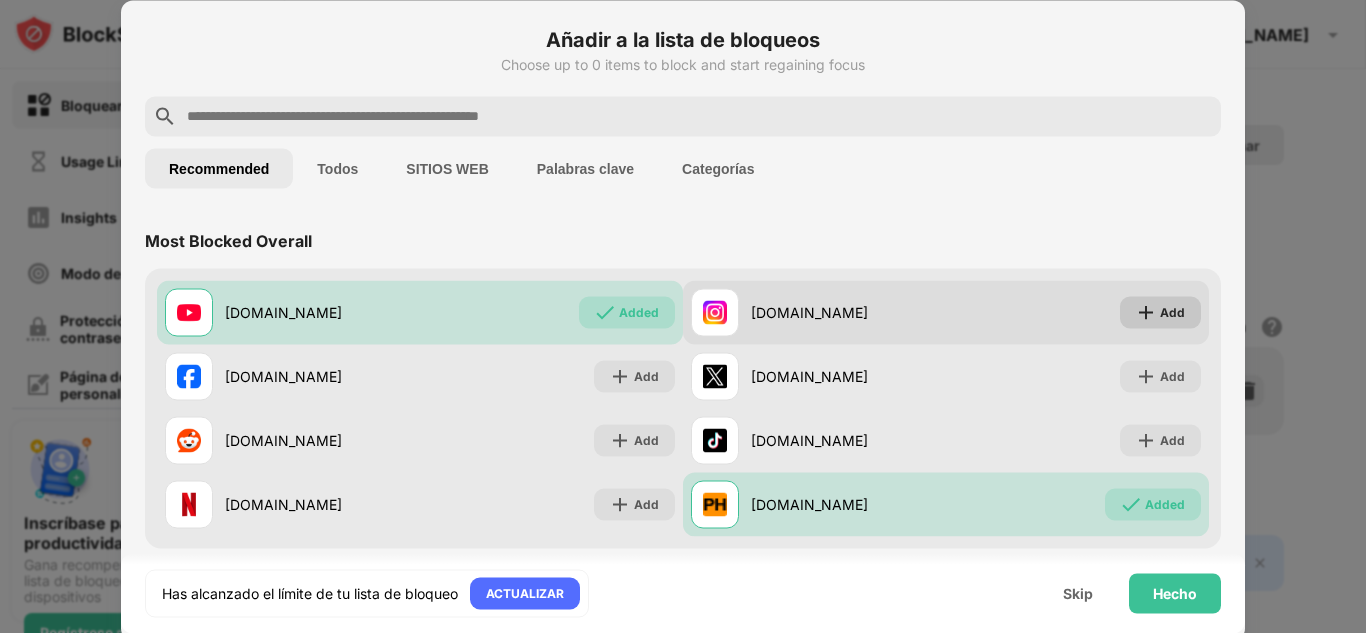 click on "Add" at bounding box center [1172, 312] 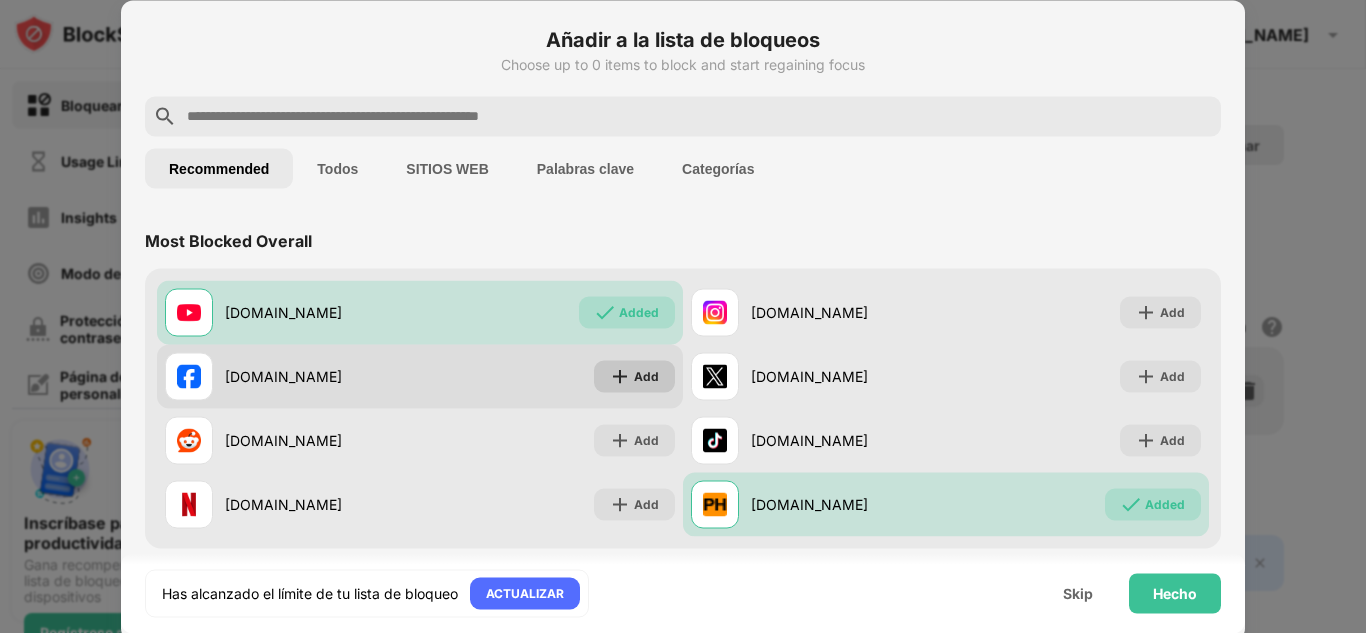 click at bounding box center (620, 376) 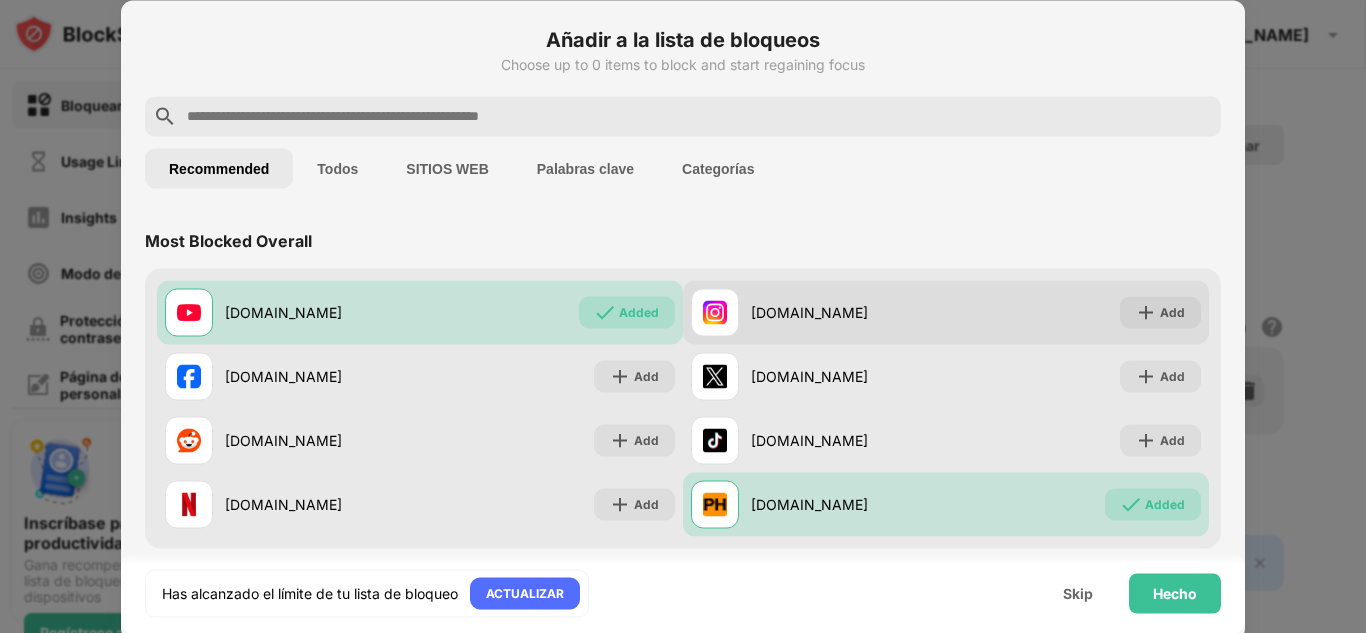 click on "Add" at bounding box center [1172, 312] 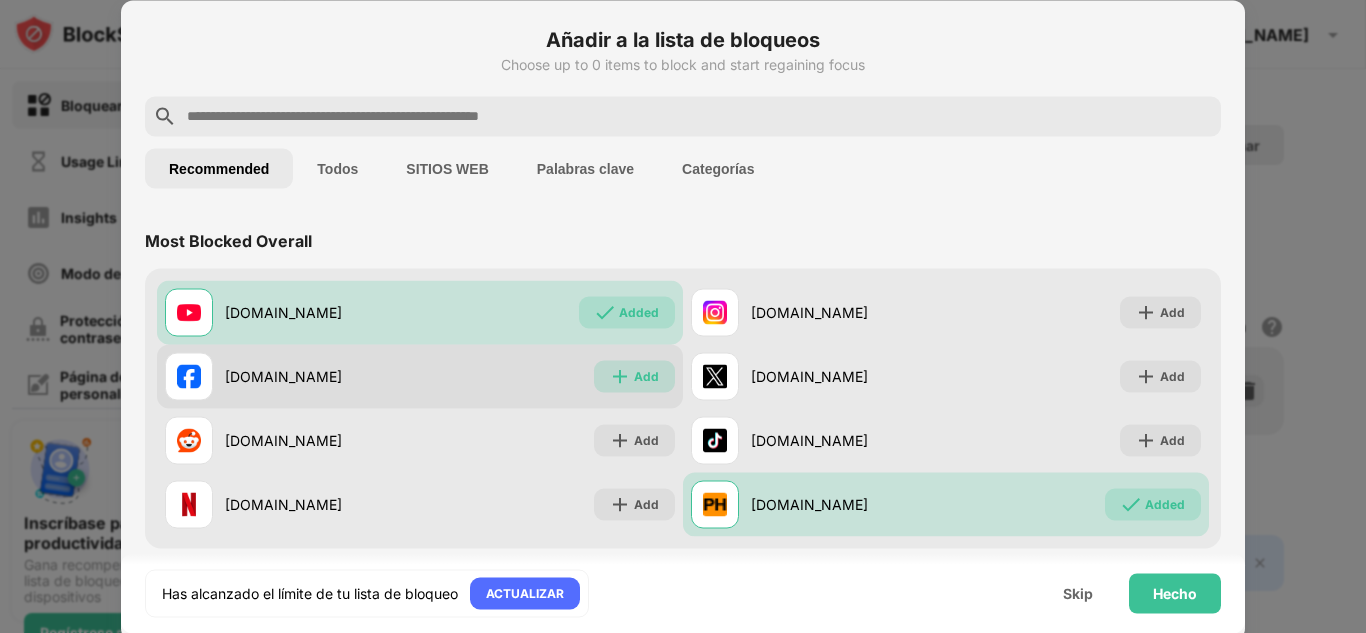 click at bounding box center (620, 376) 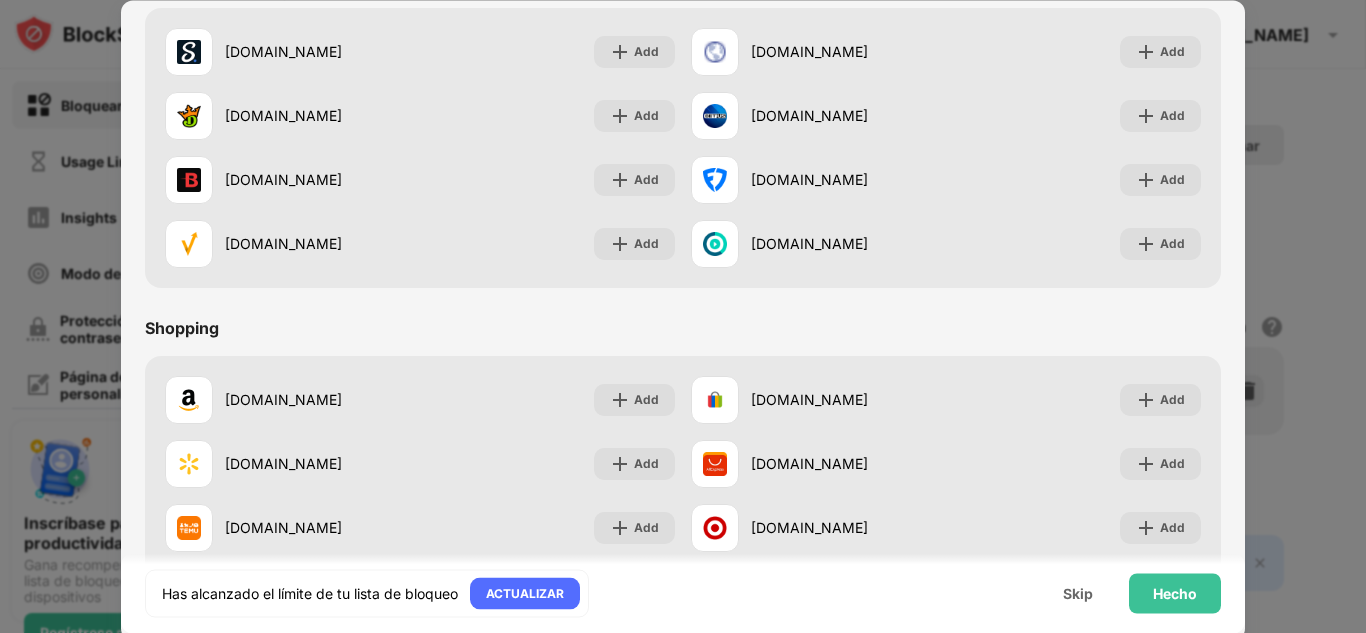 scroll, scrollTop: 2096, scrollLeft: 0, axis: vertical 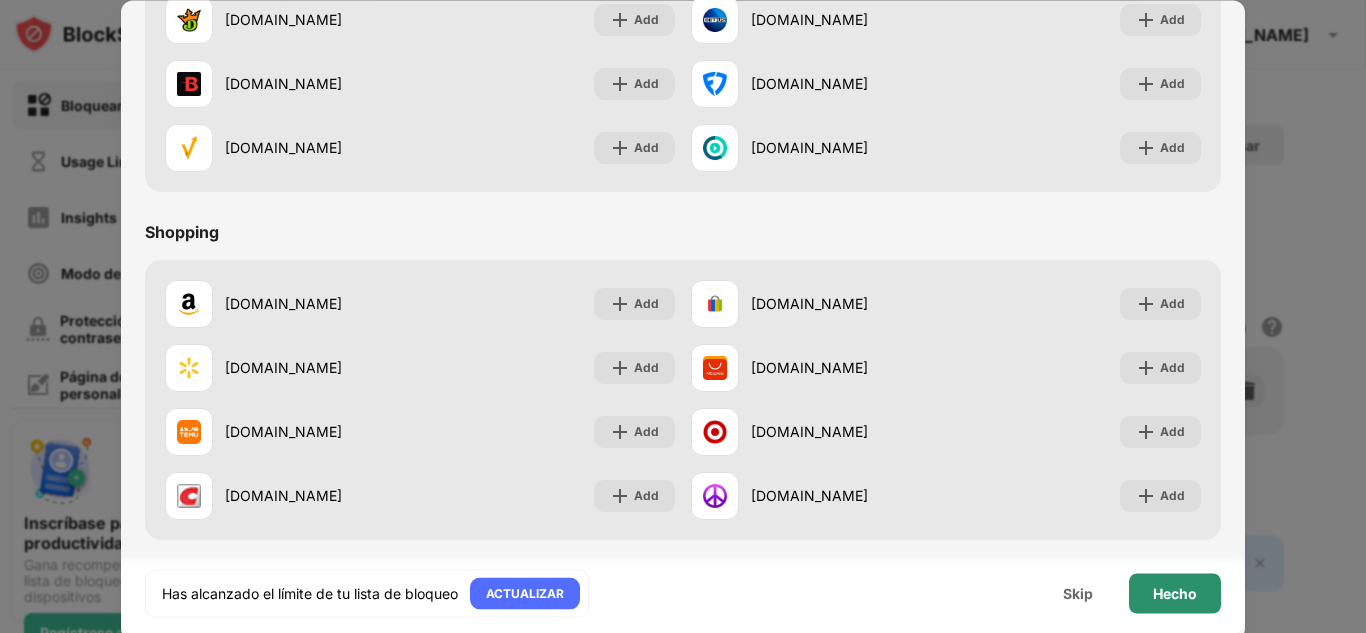 click on "Hecho" at bounding box center (1175, 593) 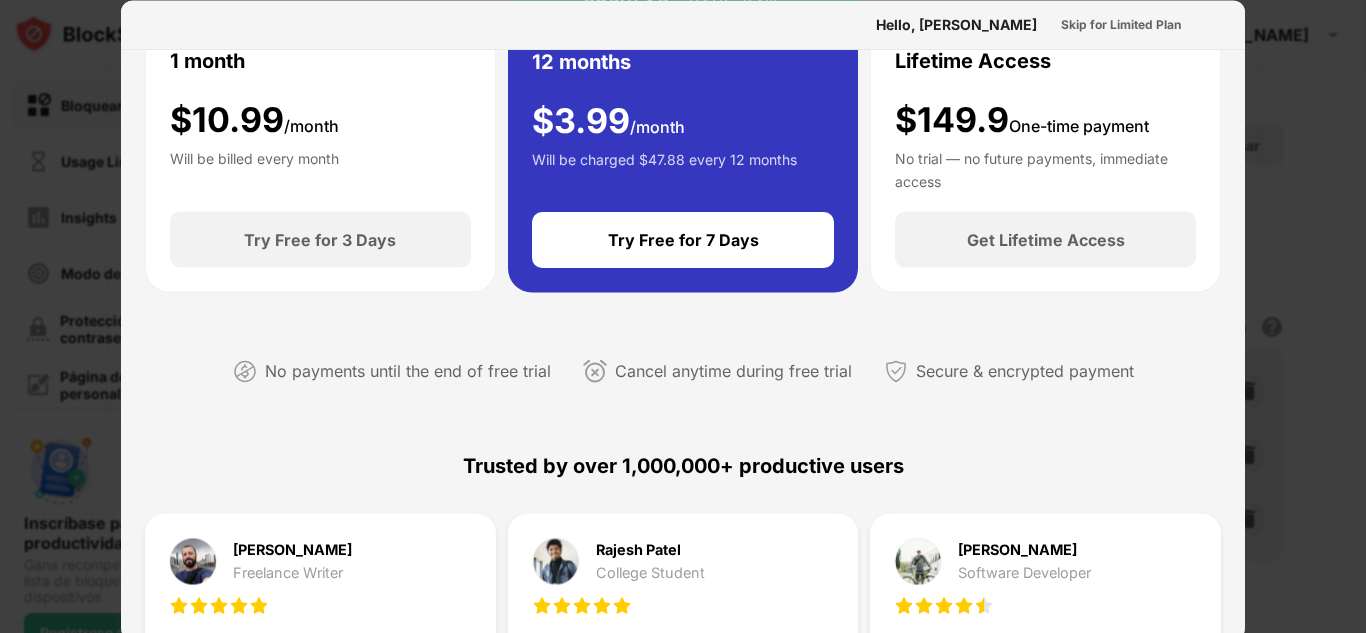 scroll, scrollTop: 0, scrollLeft: 0, axis: both 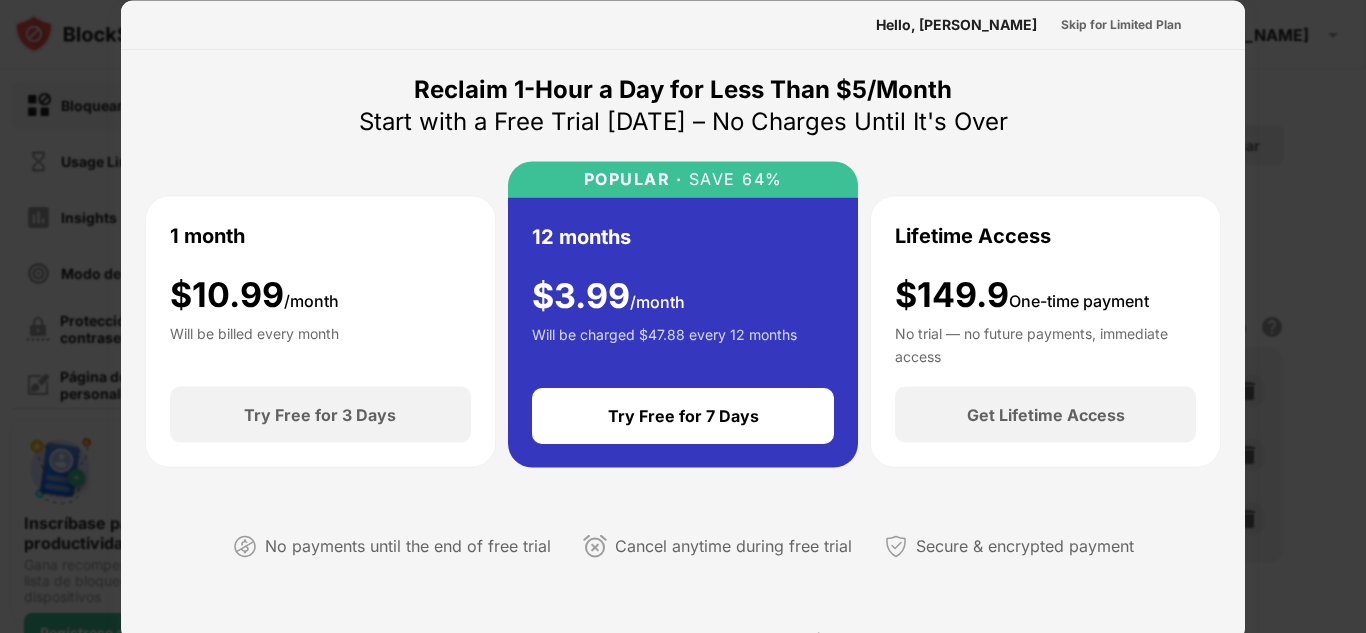 click on "1 month $ 10.99  /month Will be billed every month Try Free for 3 Days" at bounding box center (320, 331) 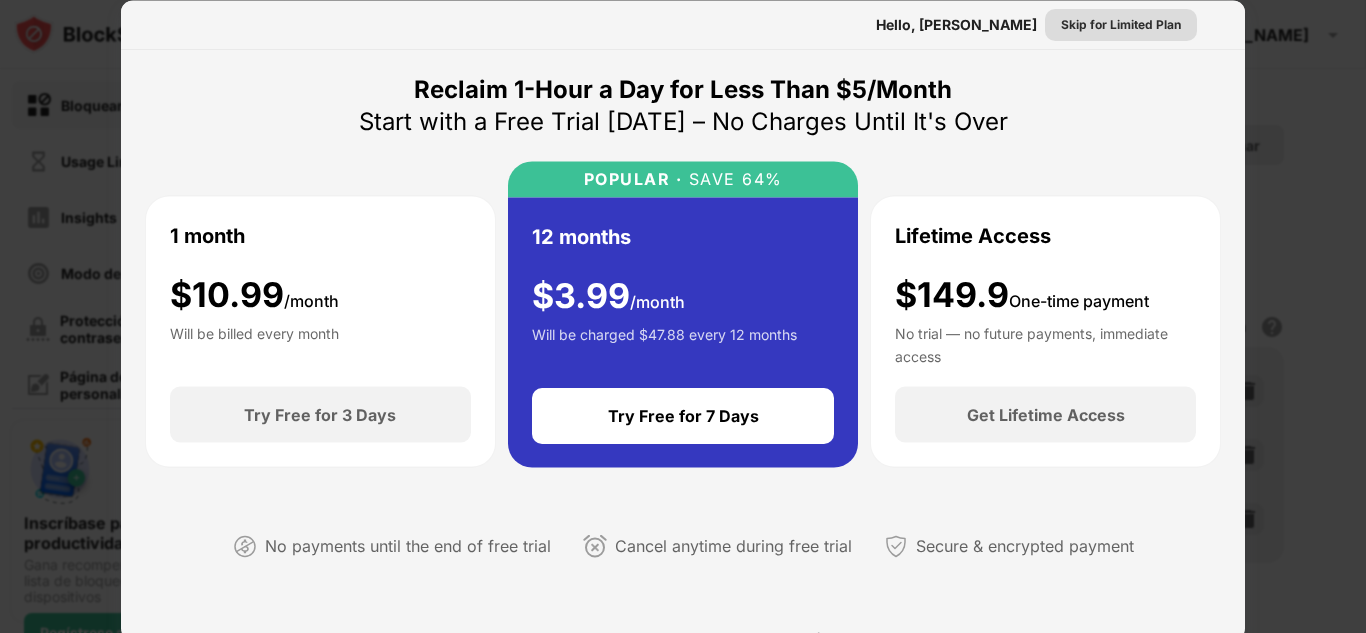 click on "Skip for Limited Plan" at bounding box center [1121, 24] 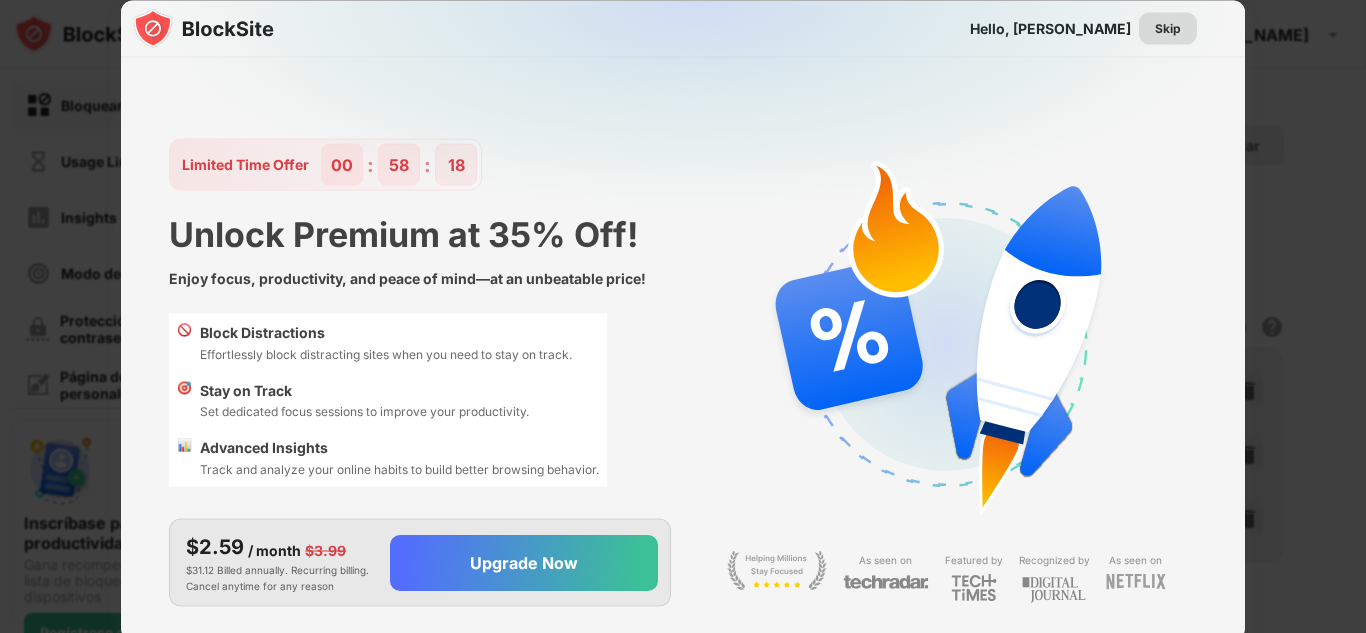 click on "Skip" at bounding box center [1168, 28] 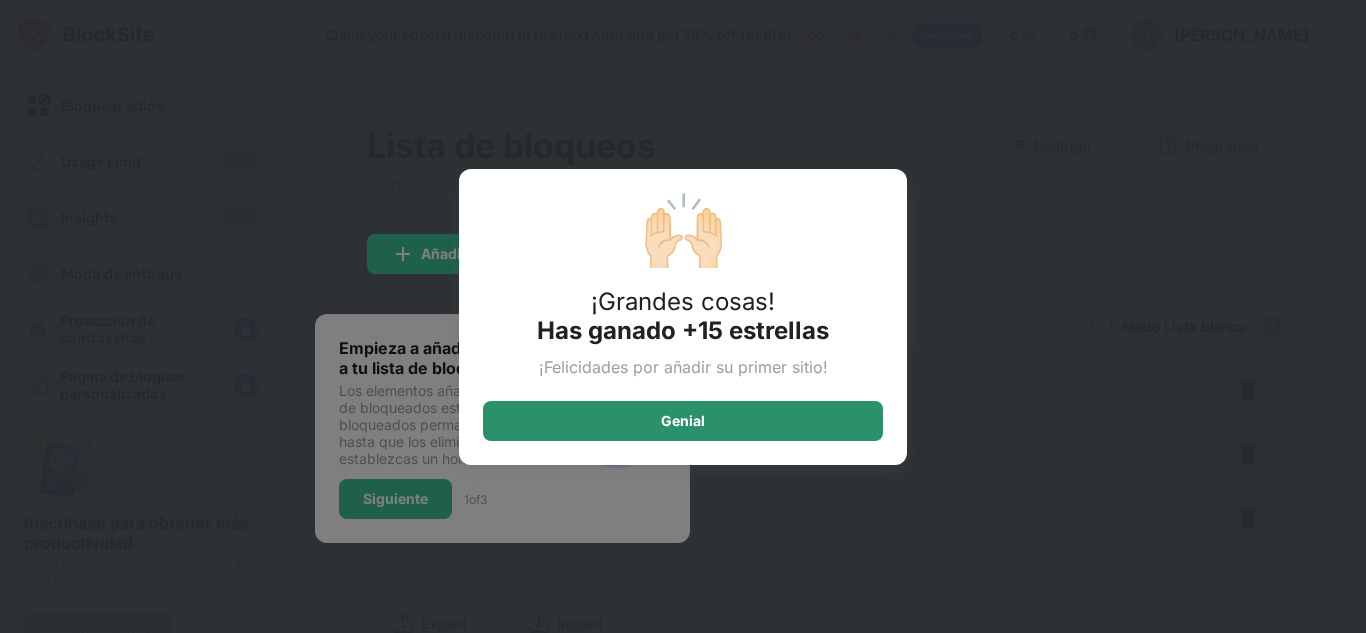 click on "Genial" at bounding box center [683, 421] 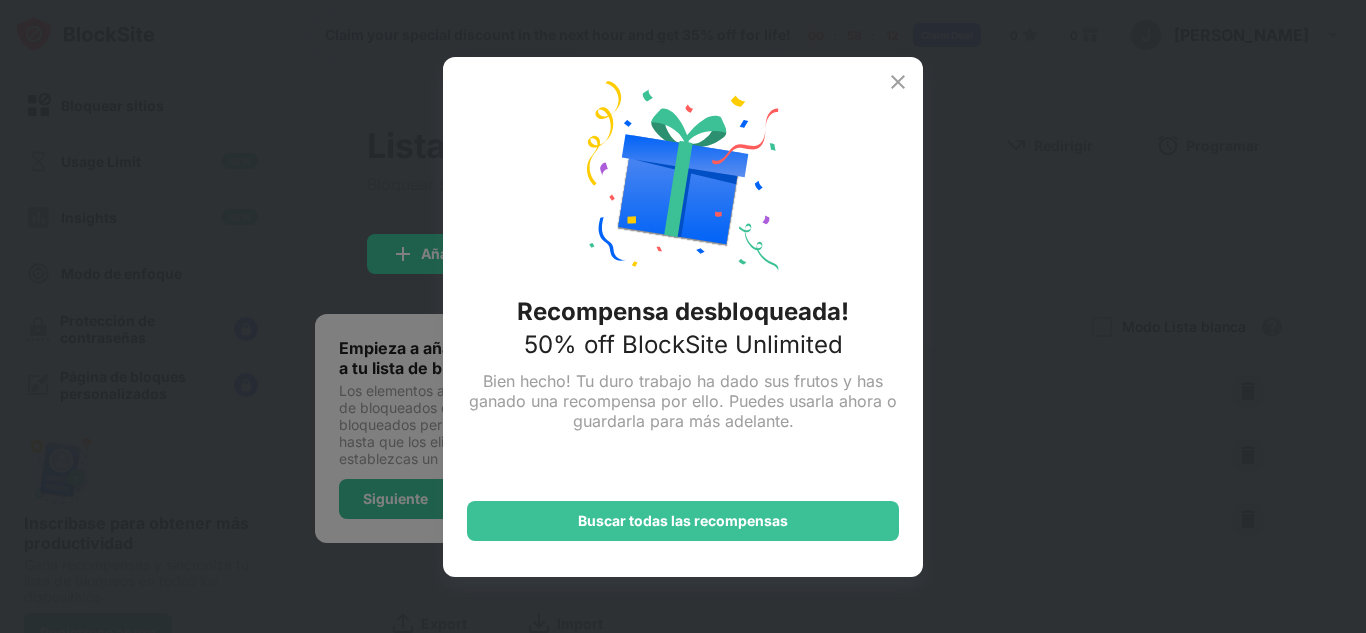 click at bounding box center (898, 82) 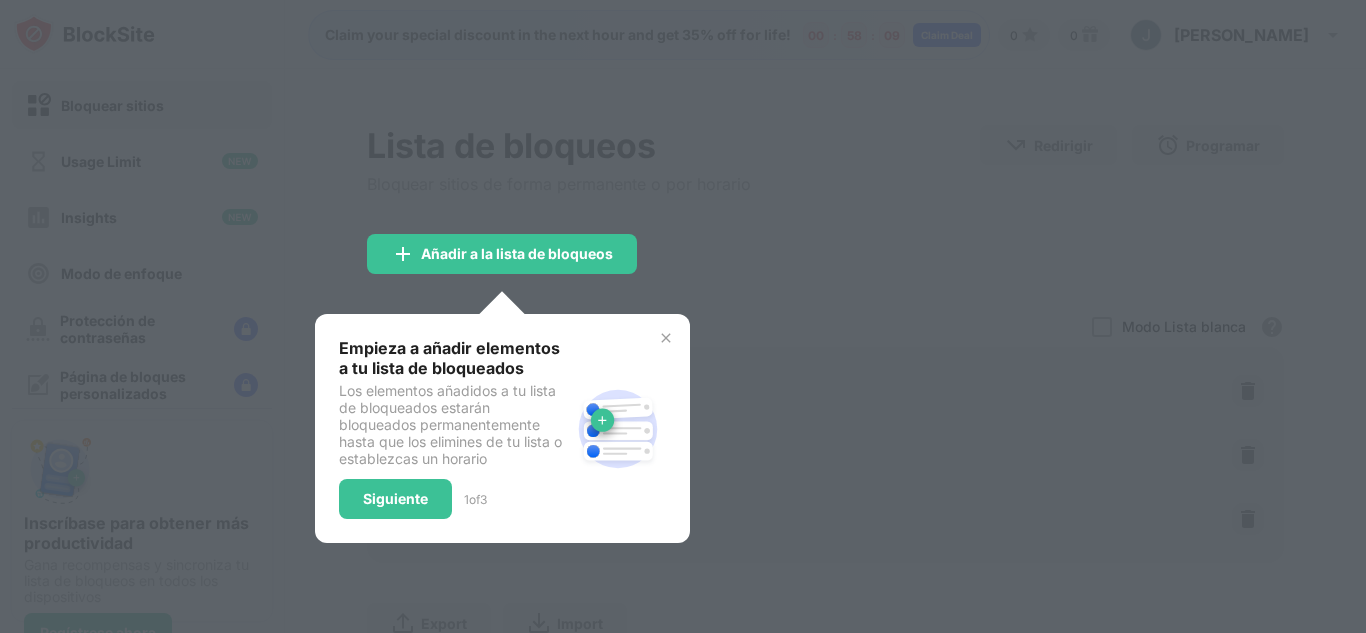 click on "Siguiente" at bounding box center (395, 499) 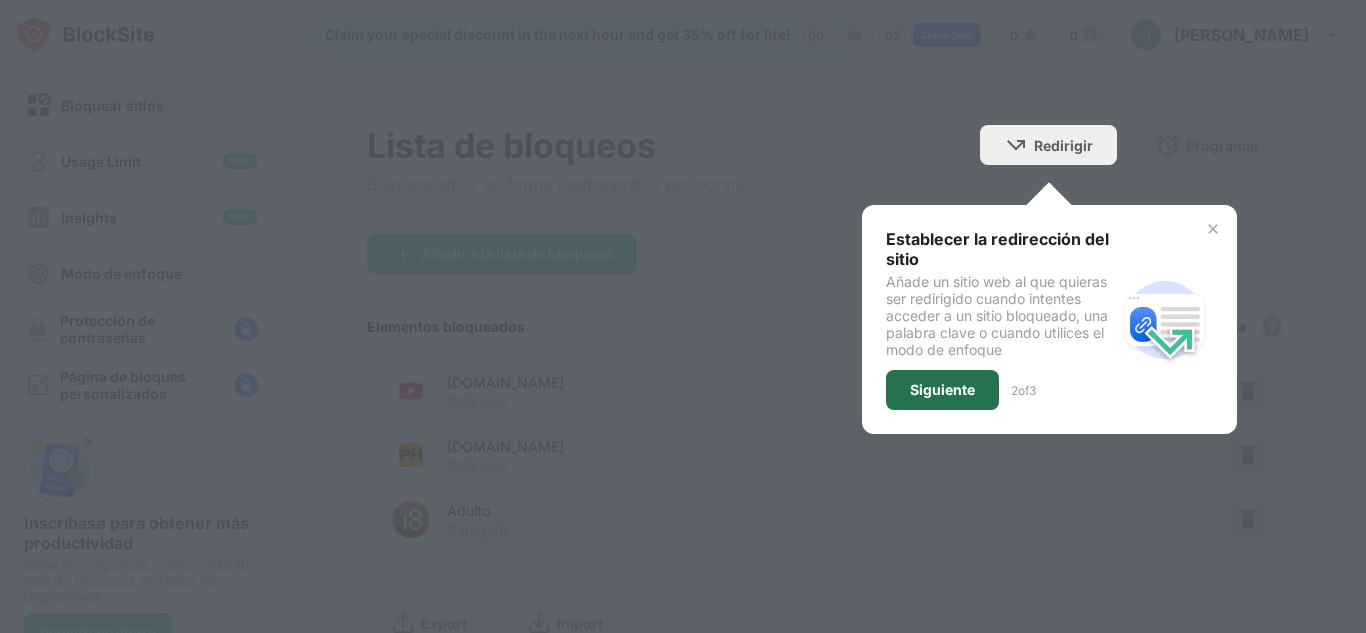 click on "Siguiente" at bounding box center (942, 390) 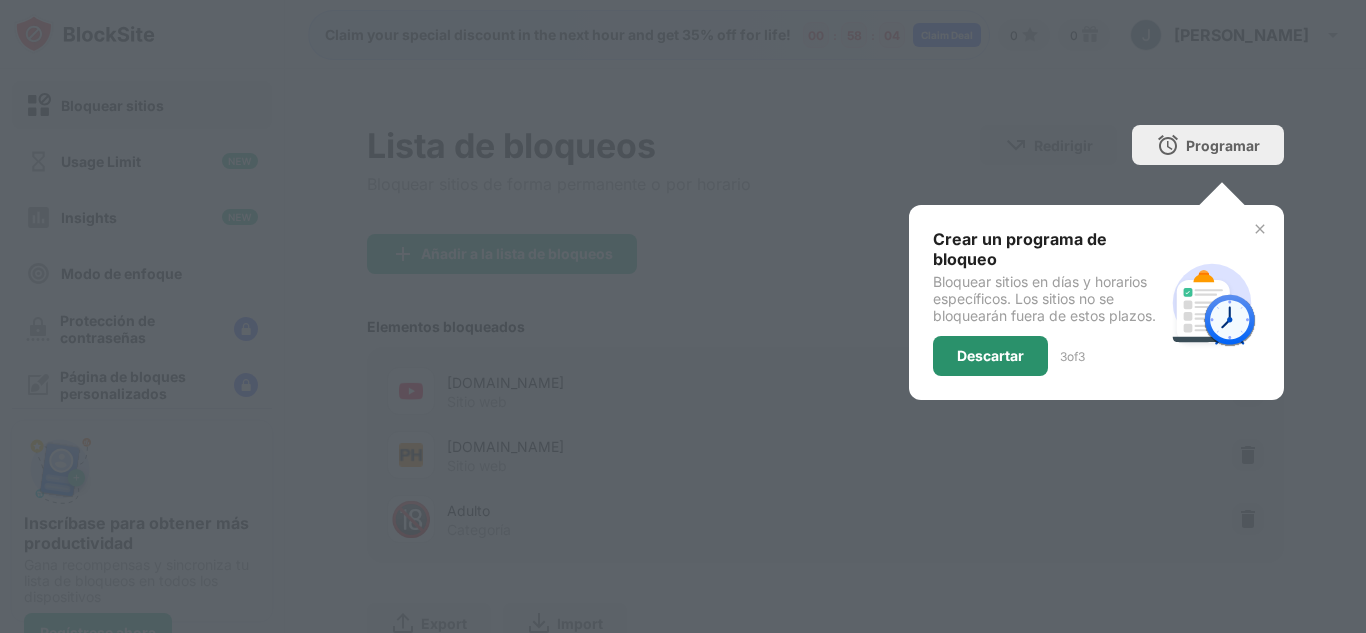 click on "Descartar" at bounding box center [990, 356] 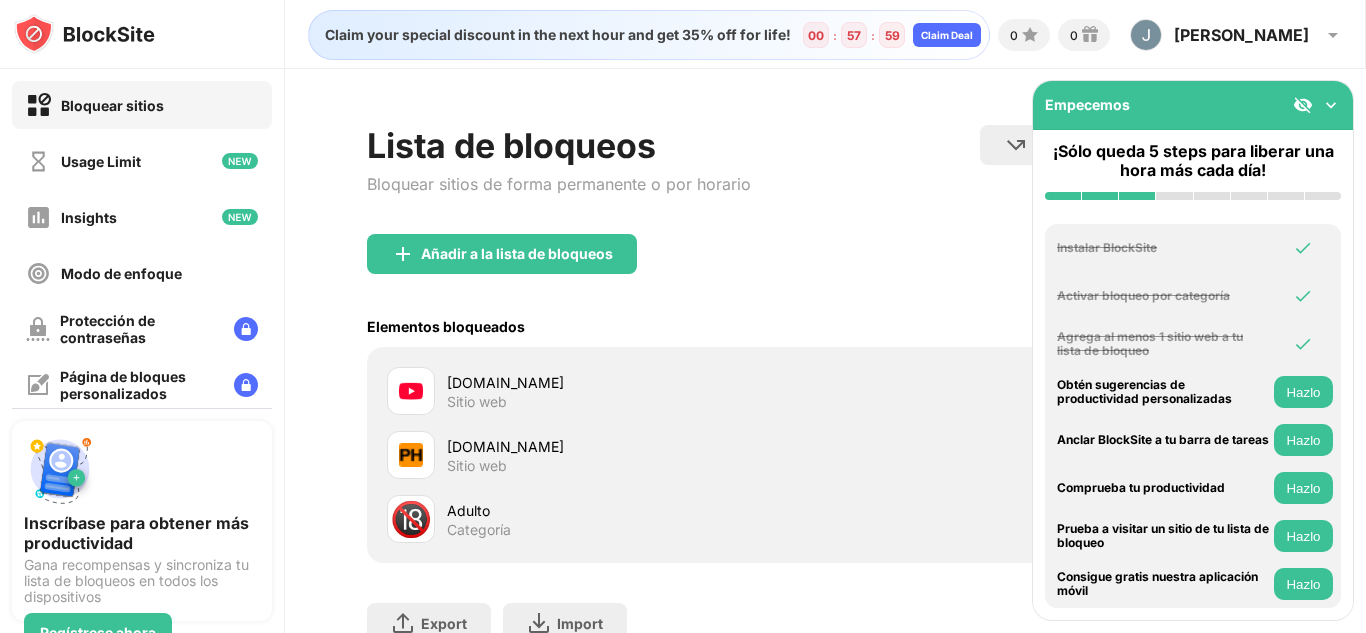 click at bounding box center [1331, 105] 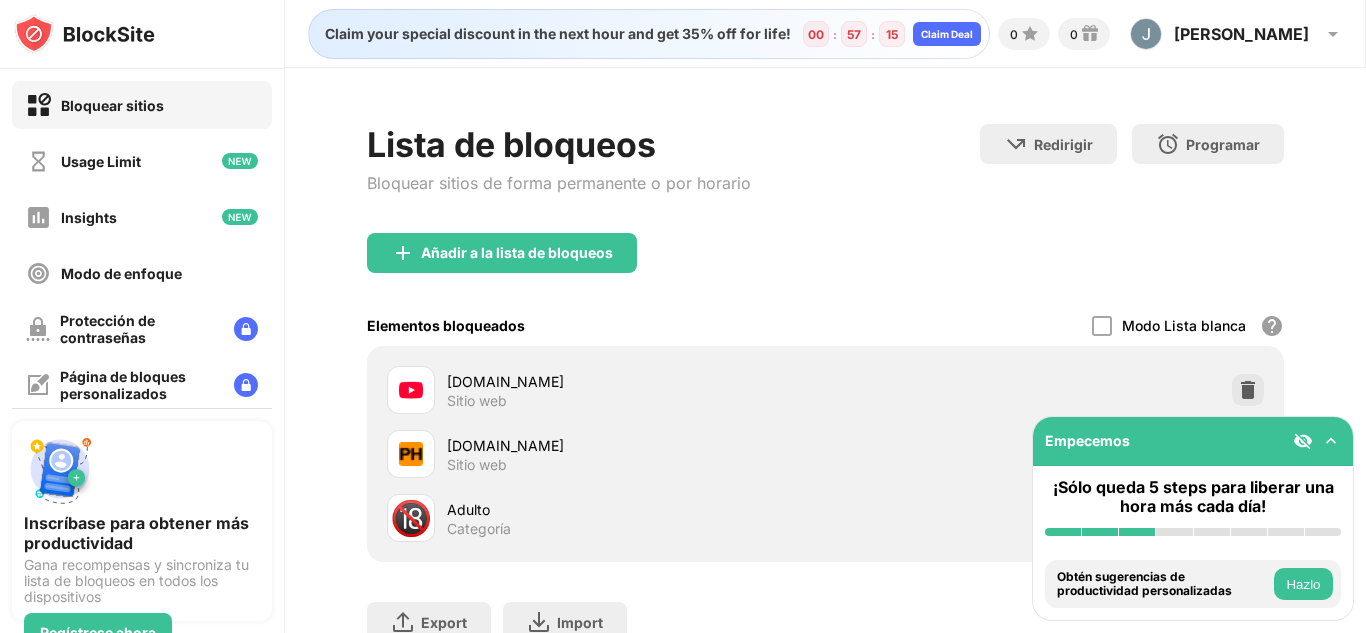 scroll, scrollTop: 0, scrollLeft: 0, axis: both 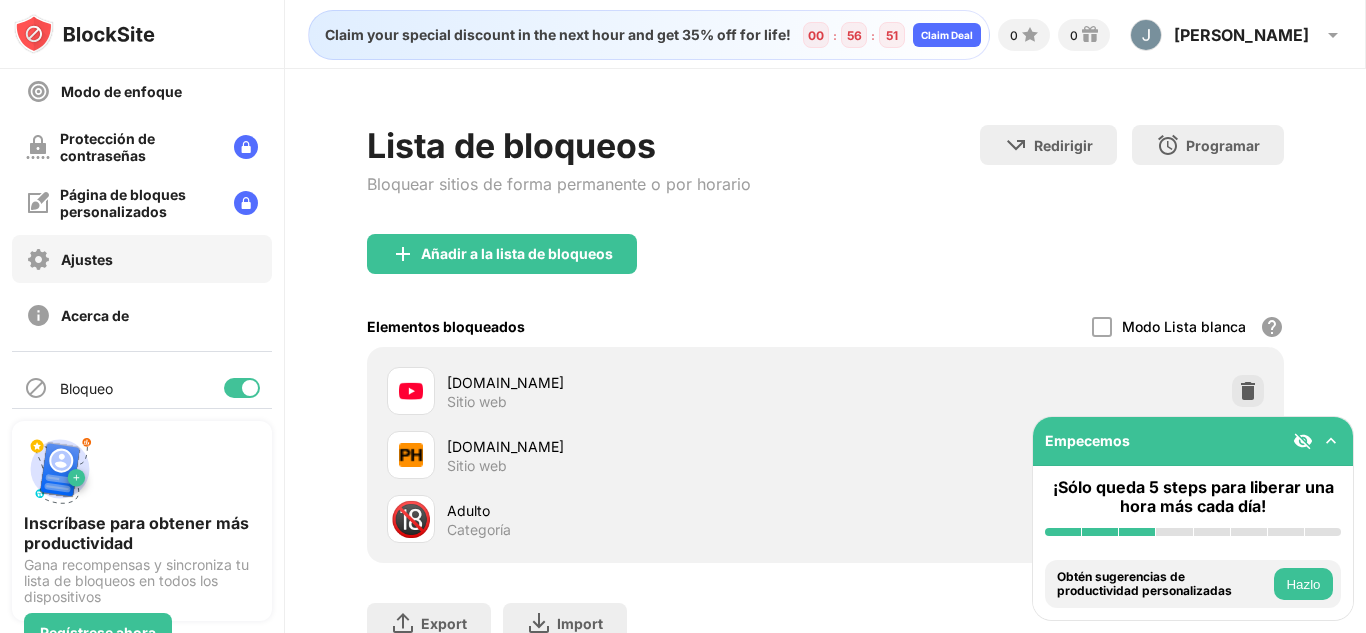 click on "Ajustes" at bounding box center (142, 259) 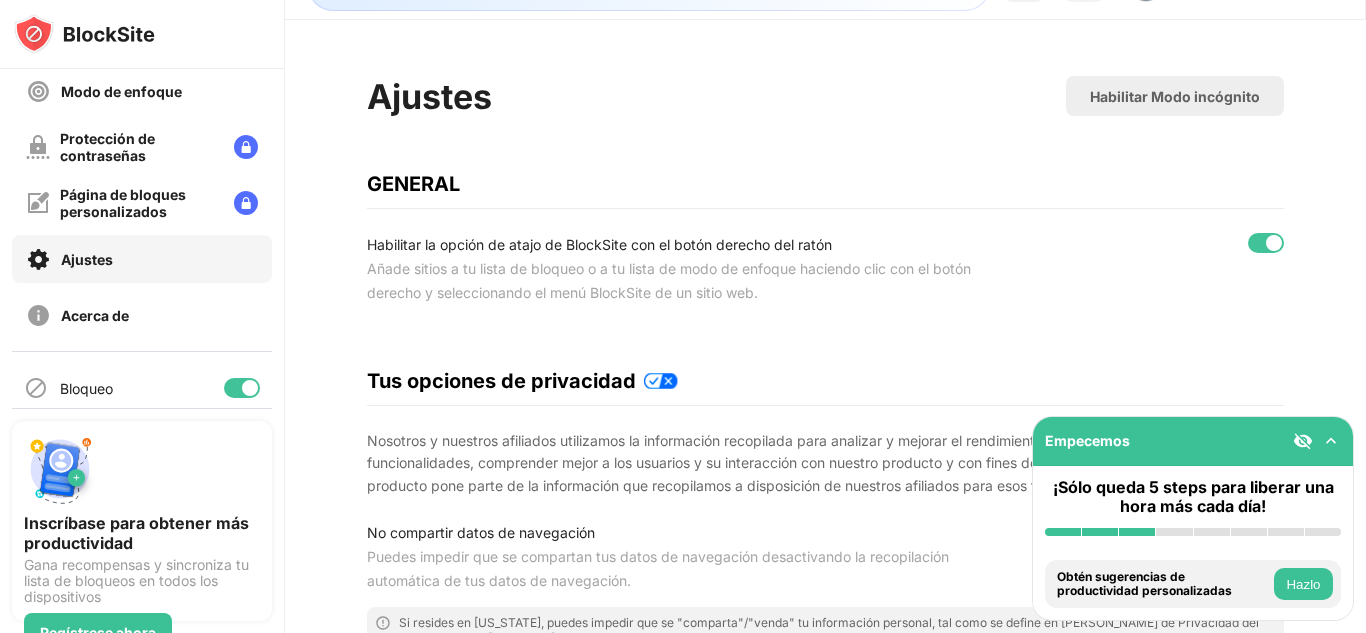 scroll, scrollTop: 0, scrollLeft: 0, axis: both 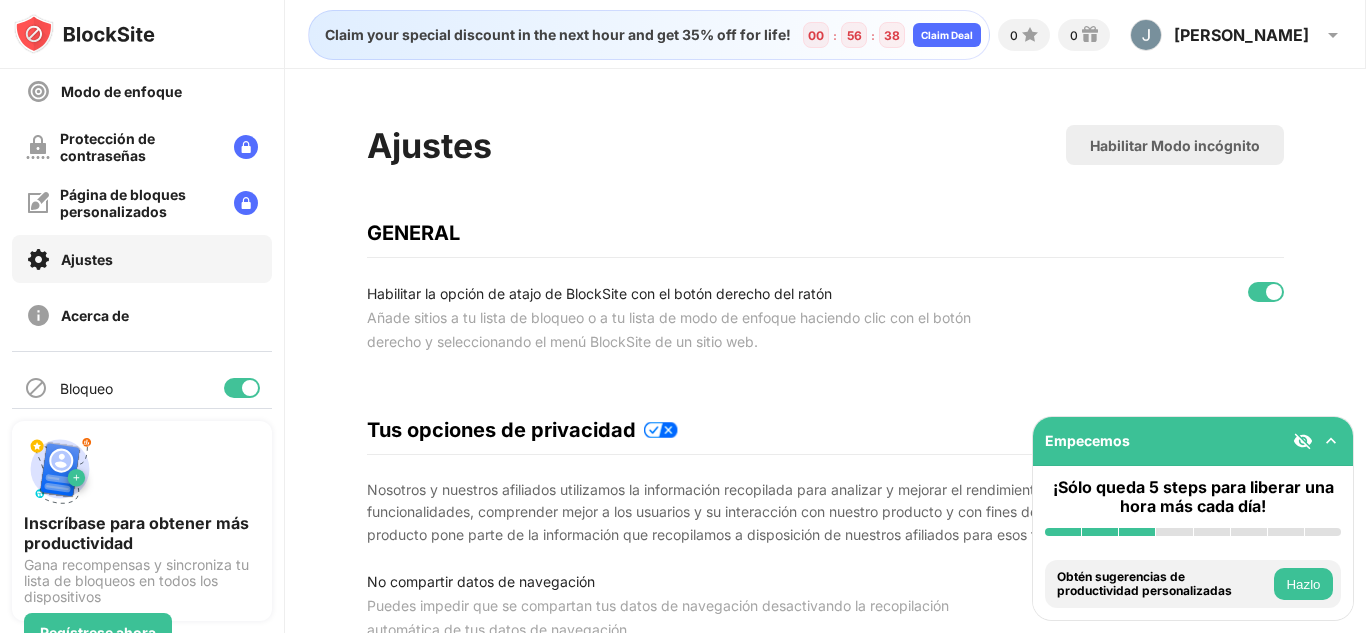 click on "Habilitar Modo incógnito" at bounding box center [1175, 145] 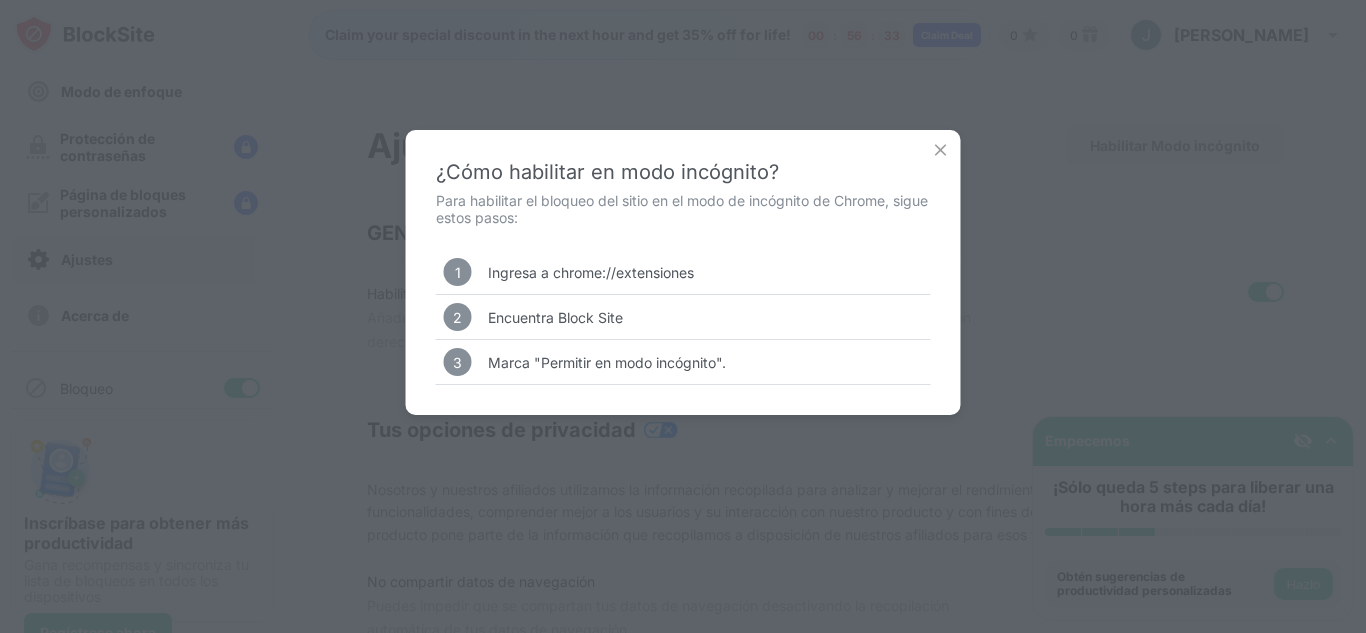 click on "Ingresa a chrome://extensiones" at bounding box center (591, 272) 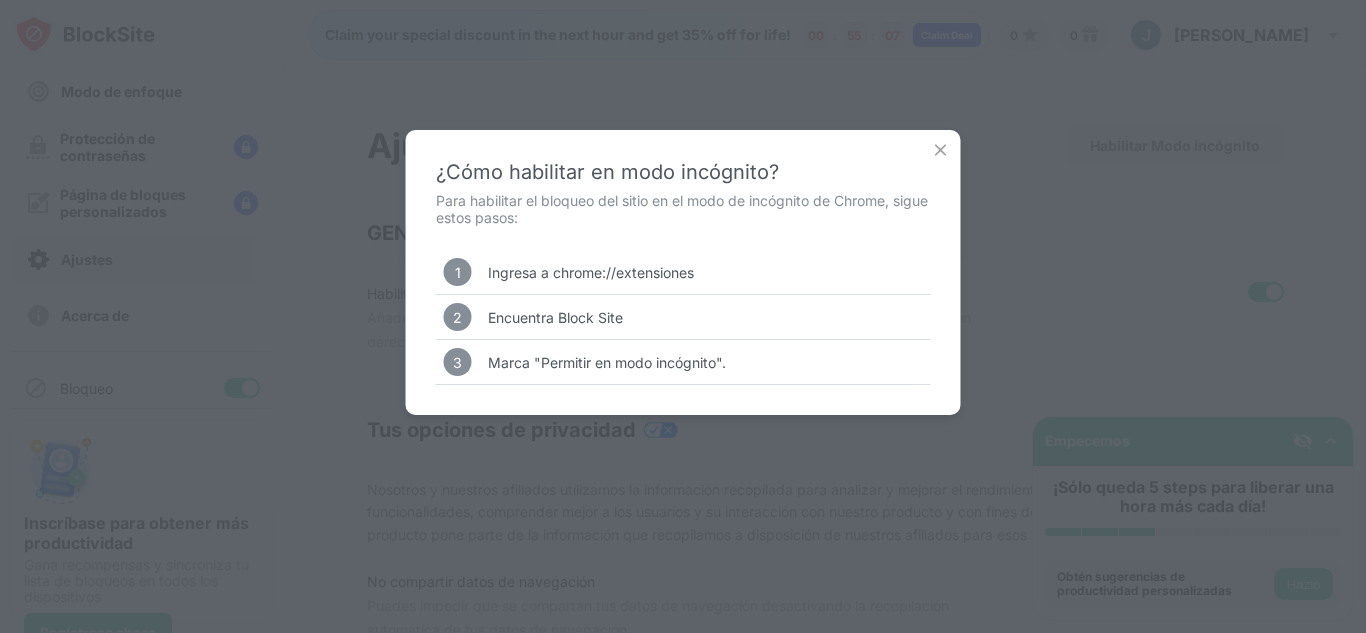 click on "Ingresa a chrome://extensiones" at bounding box center (591, 272) 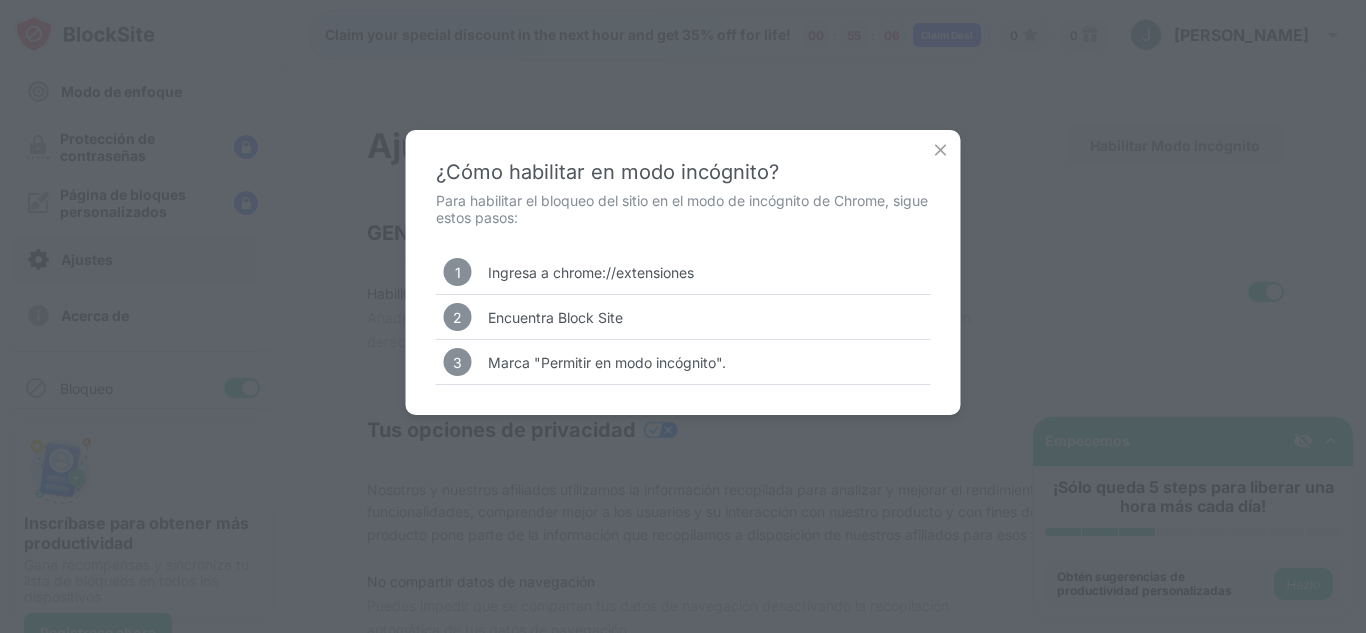 click on "Ingresa a chrome://extensiones" at bounding box center [591, 272] 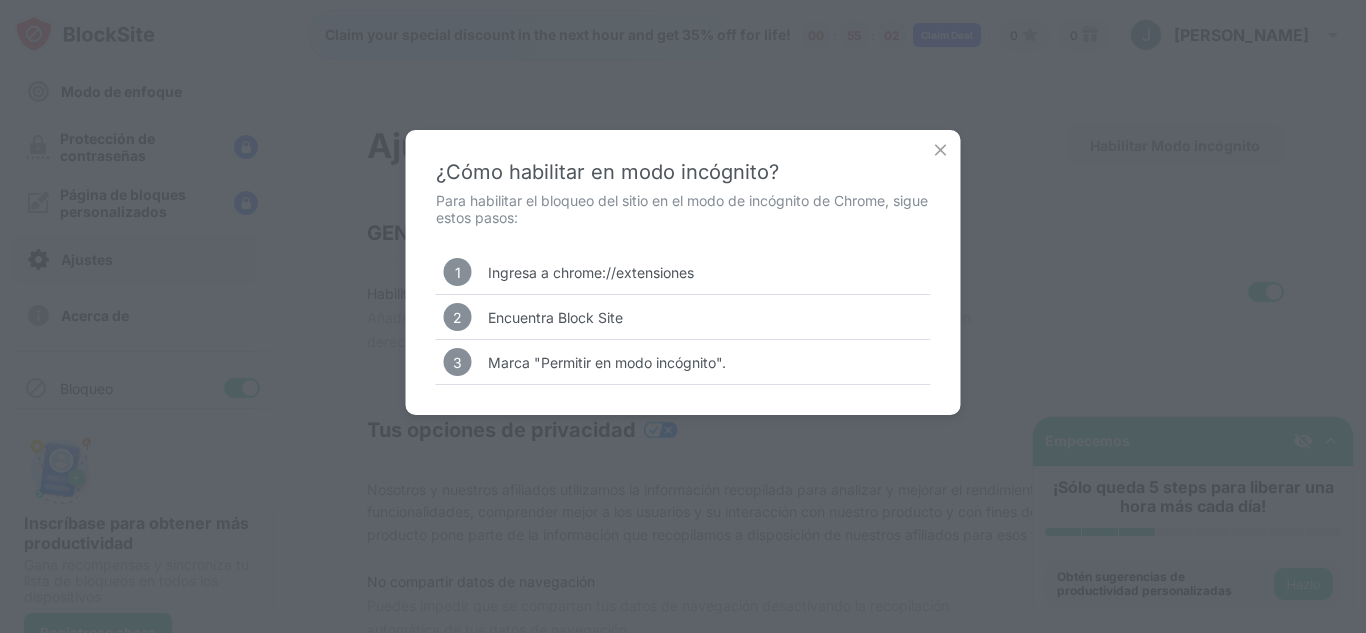 click on "¿Cómo habilitar en modo incógnito? Para habilitar el bloqueo del sitio en el modo de incógnito de Chrome, sigue estos pasos: 1 Ingresa a chrome://extensiones 2 Encuentra Block Site 3 Marca "Permitir en modo incógnito"." at bounding box center (683, 272) 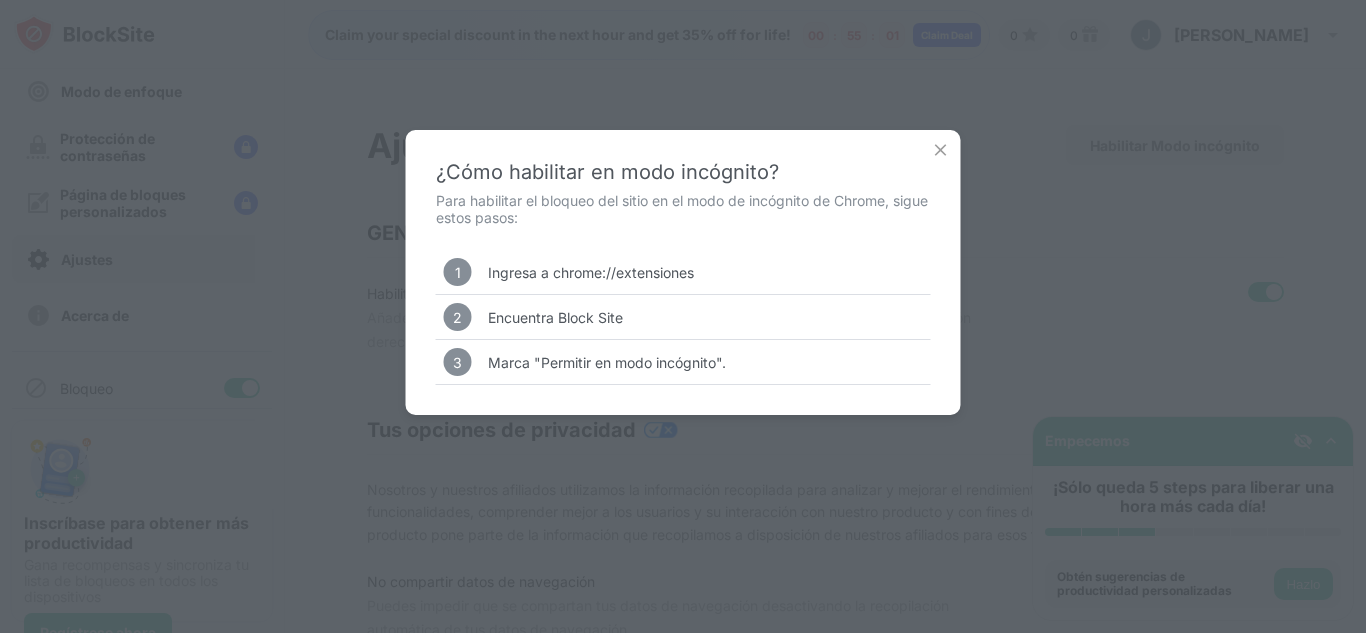 click at bounding box center (941, 150) 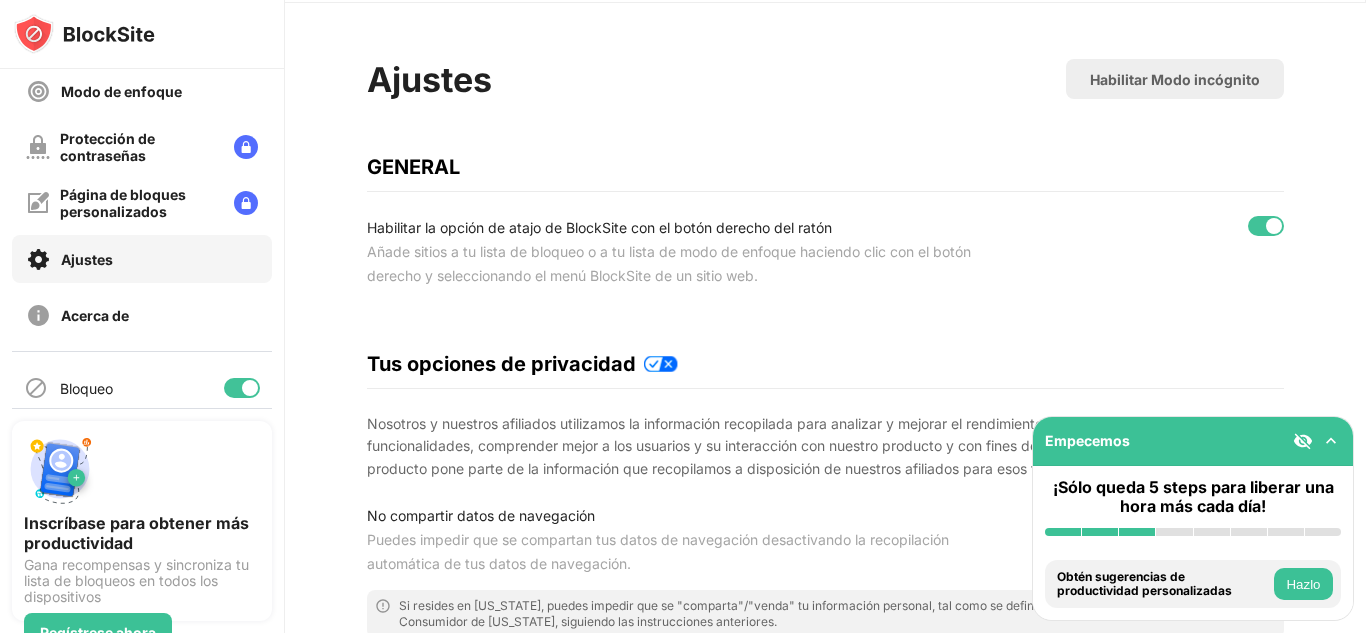 scroll, scrollTop: 100, scrollLeft: 0, axis: vertical 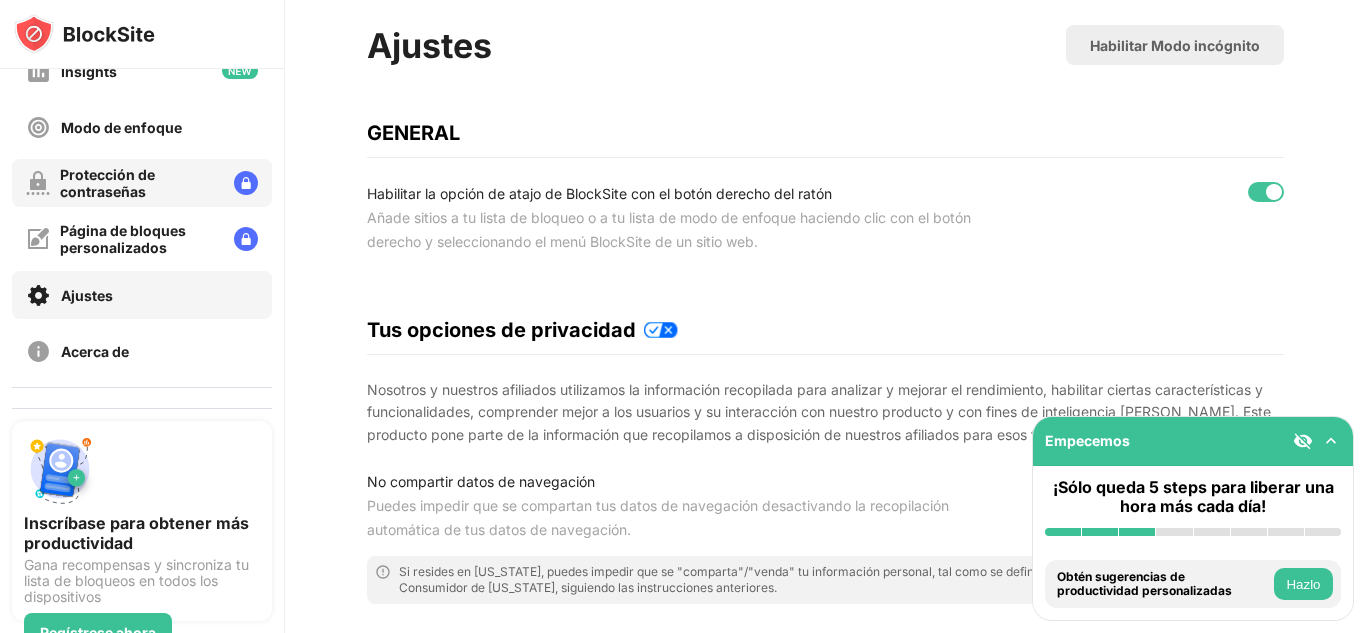 click on "Protección de contraseñas" at bounding box center (139, 183) 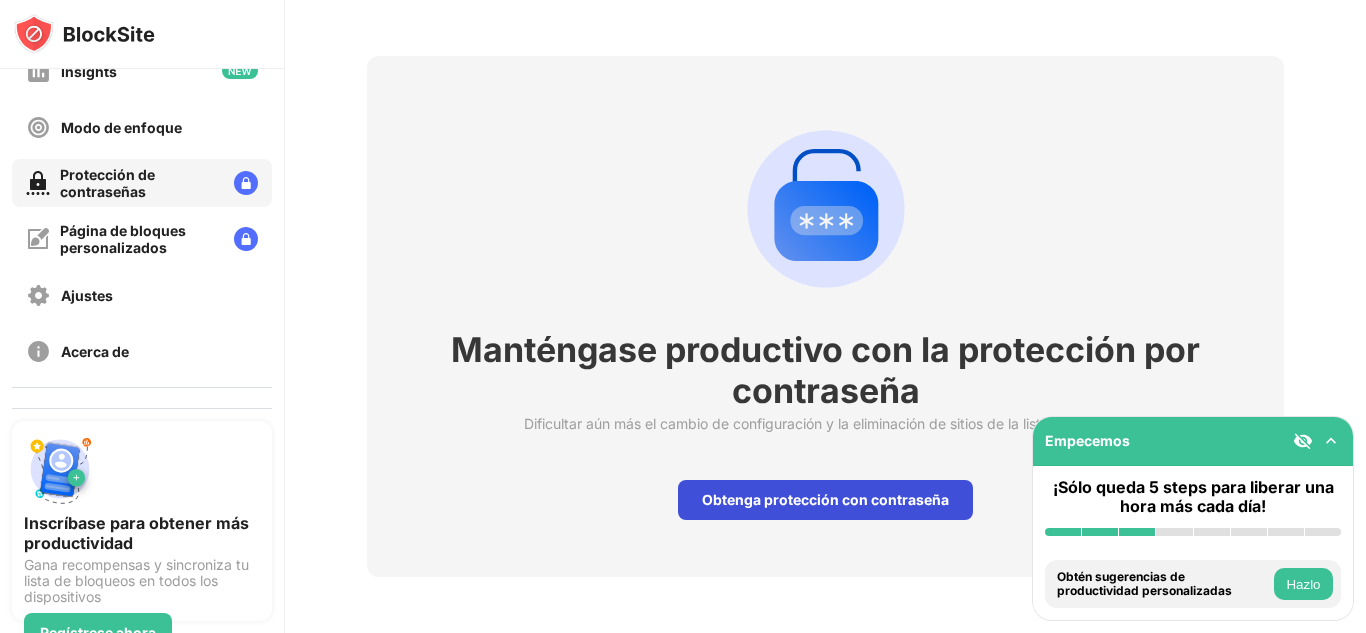 click on "Obtenga protección con contraseña" at bounding box center [825, 500] 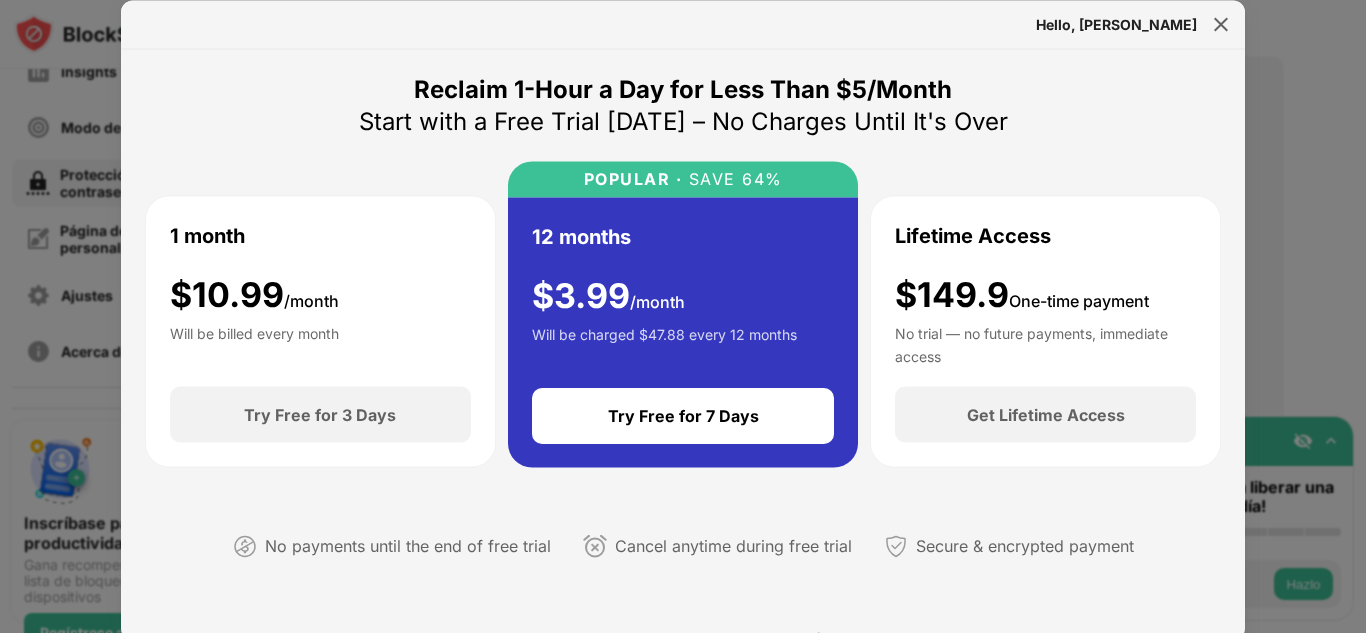 click on "Hello, Juan" at bounding box center (1116, 24) 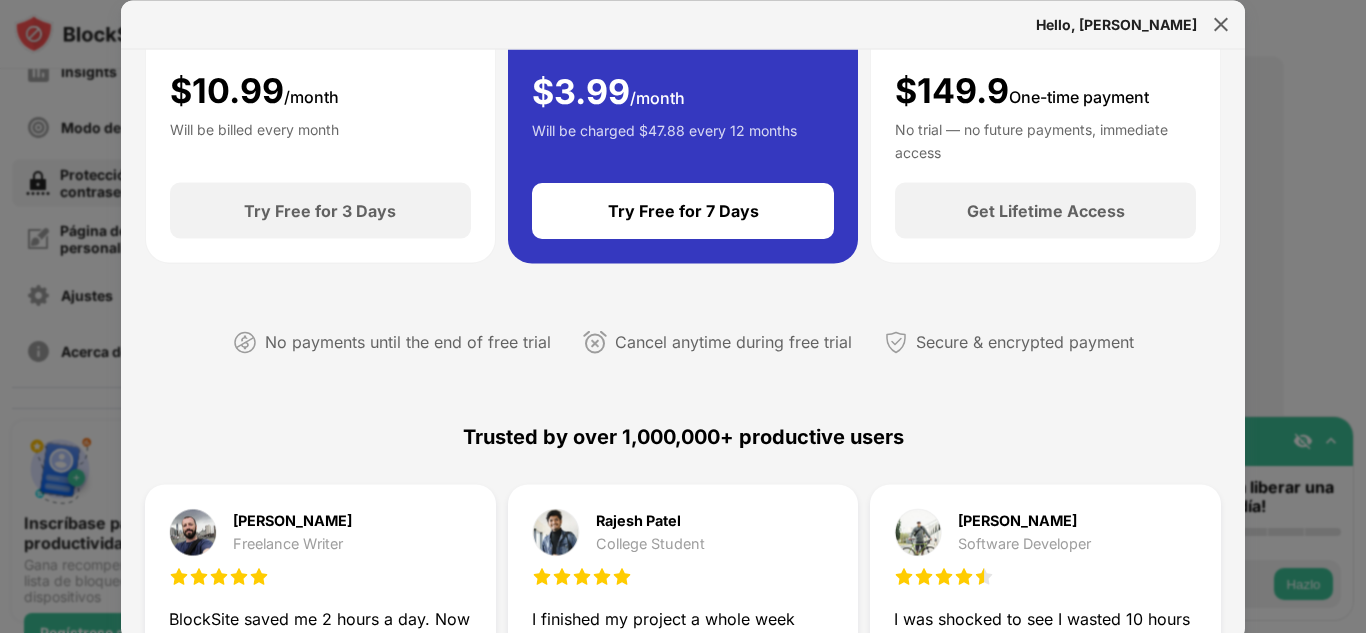 scroll, scrollTop: 200, scrollLeft: 0, axis: vertical 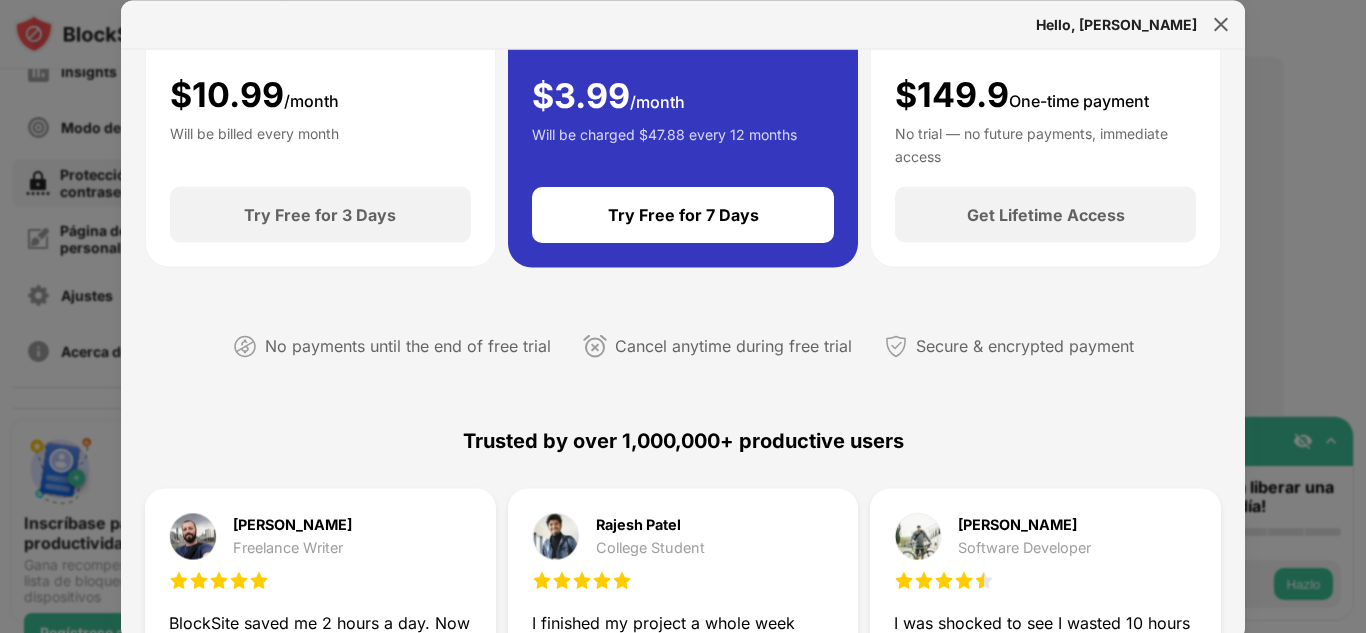 click at bounding box center (1221, 24) 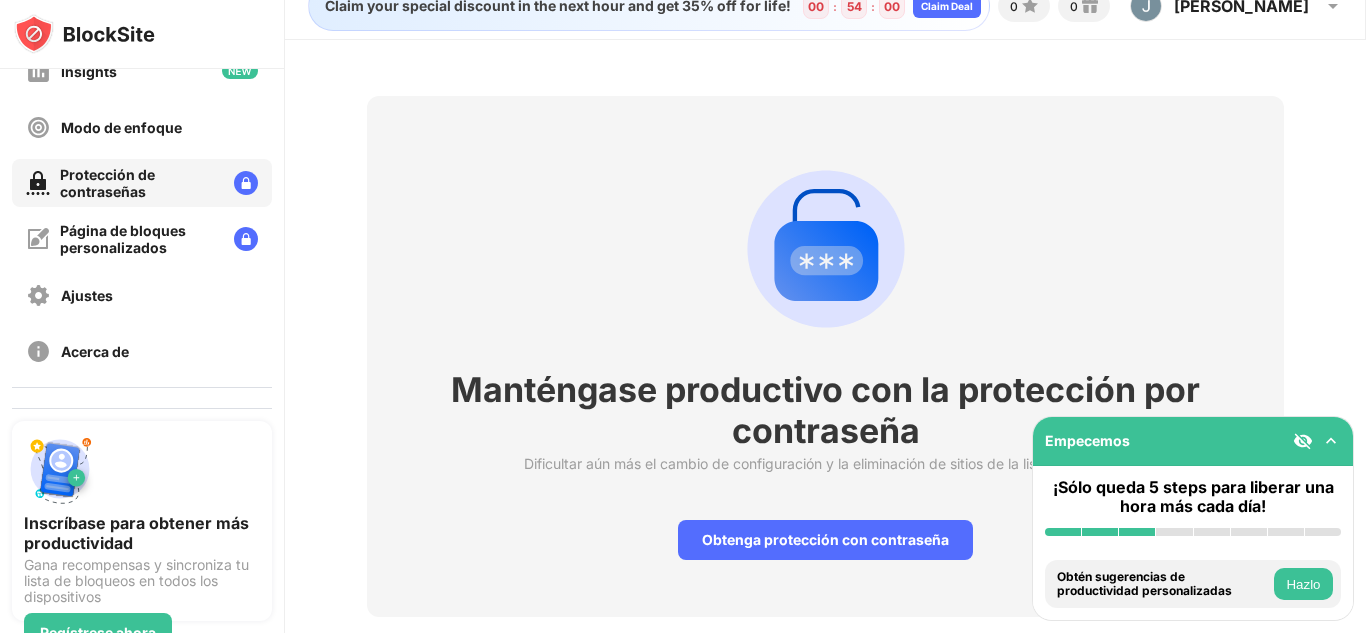 scroll, scrollTop: 0, scrollLeft: 0, axis: both 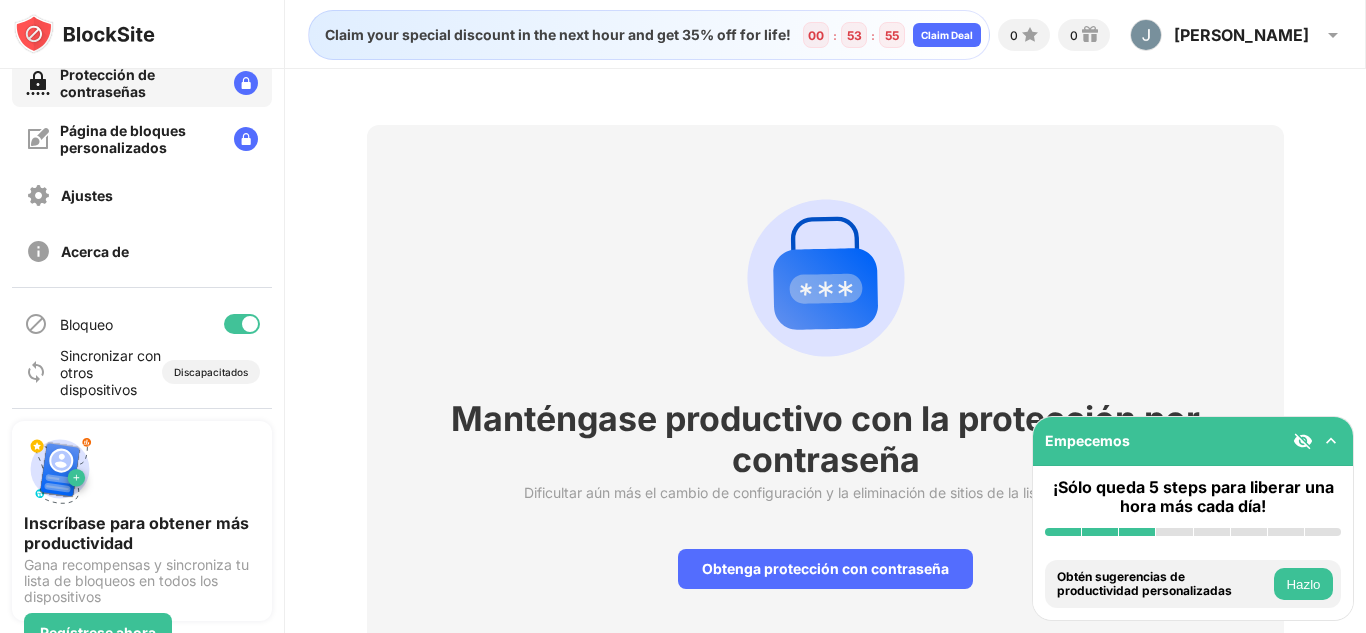 click at bounding box center [242, 324] 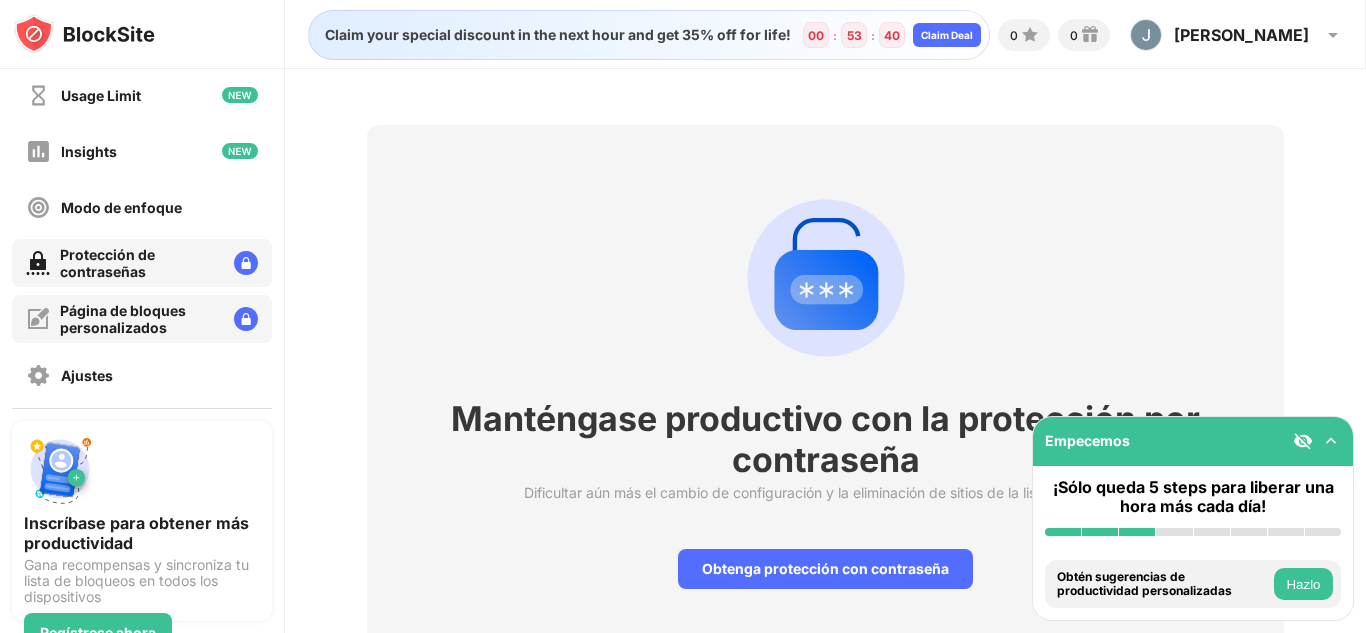 scroll, scrollTop: 100, scrollLeft: 0, axis: vertical 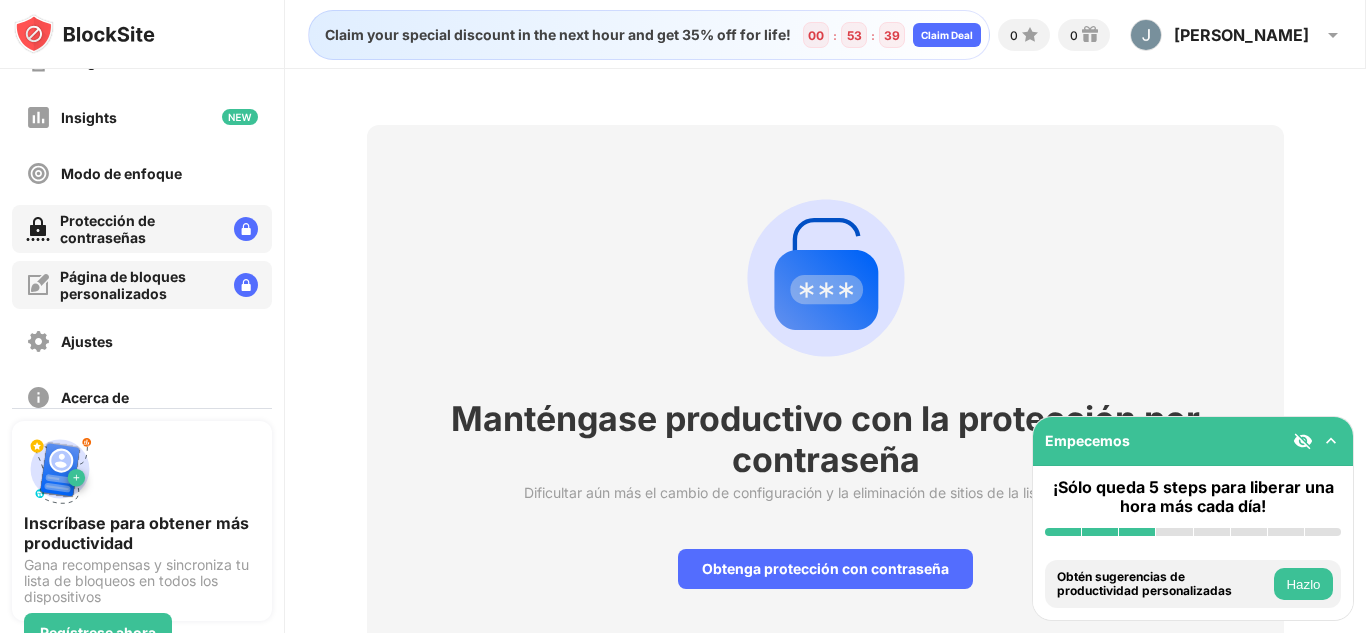click on "Página de bloques personalizados" at bounding box center (142, 285) 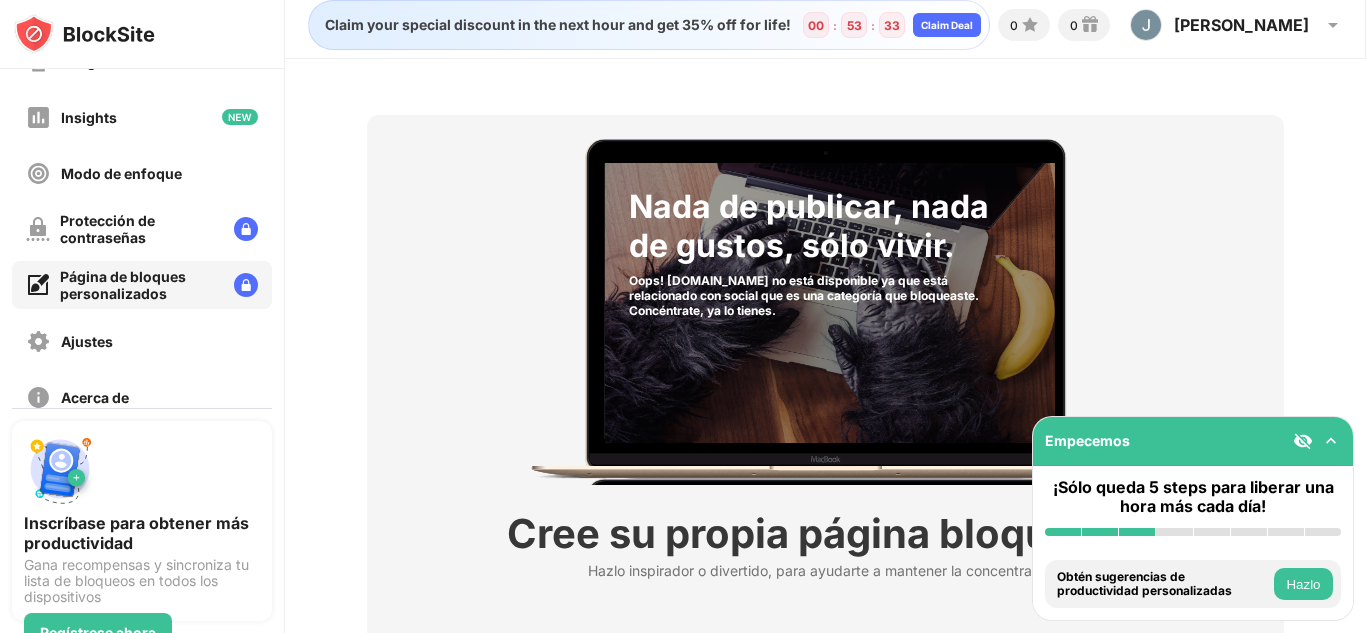 scroll, scrollTop: 0, scrollLeft: 0, axis: both 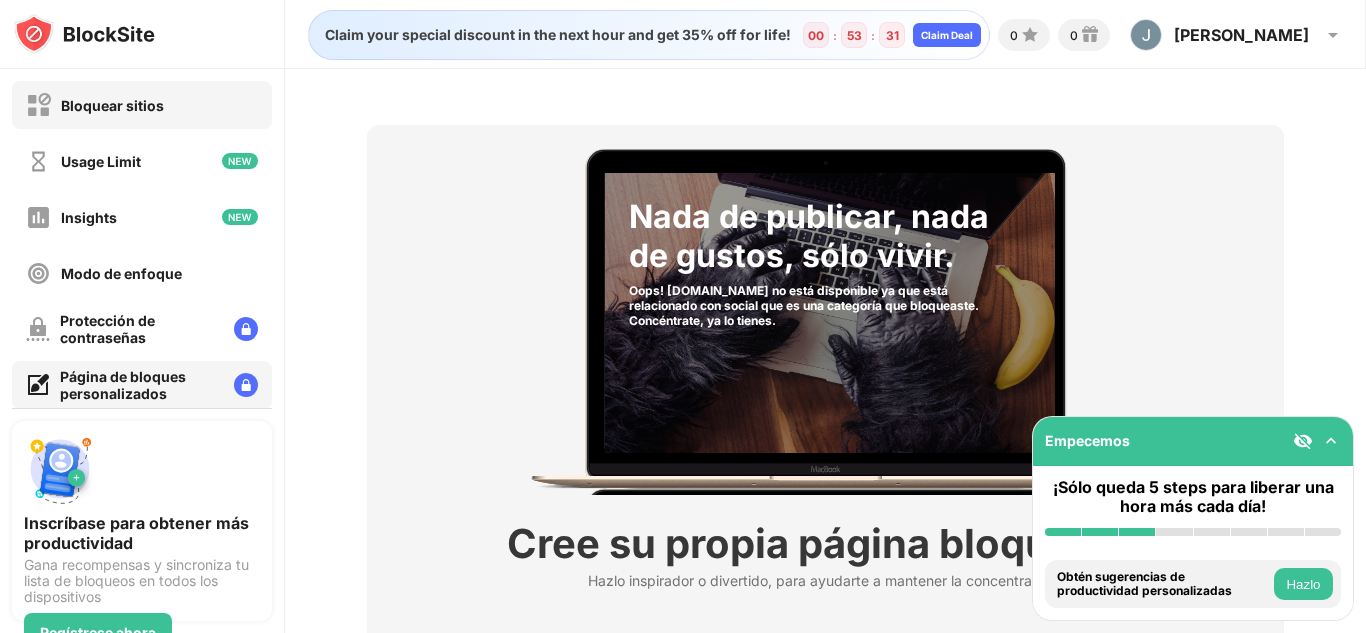click on "Bloquear sitios" at bounding box center [142, 105] 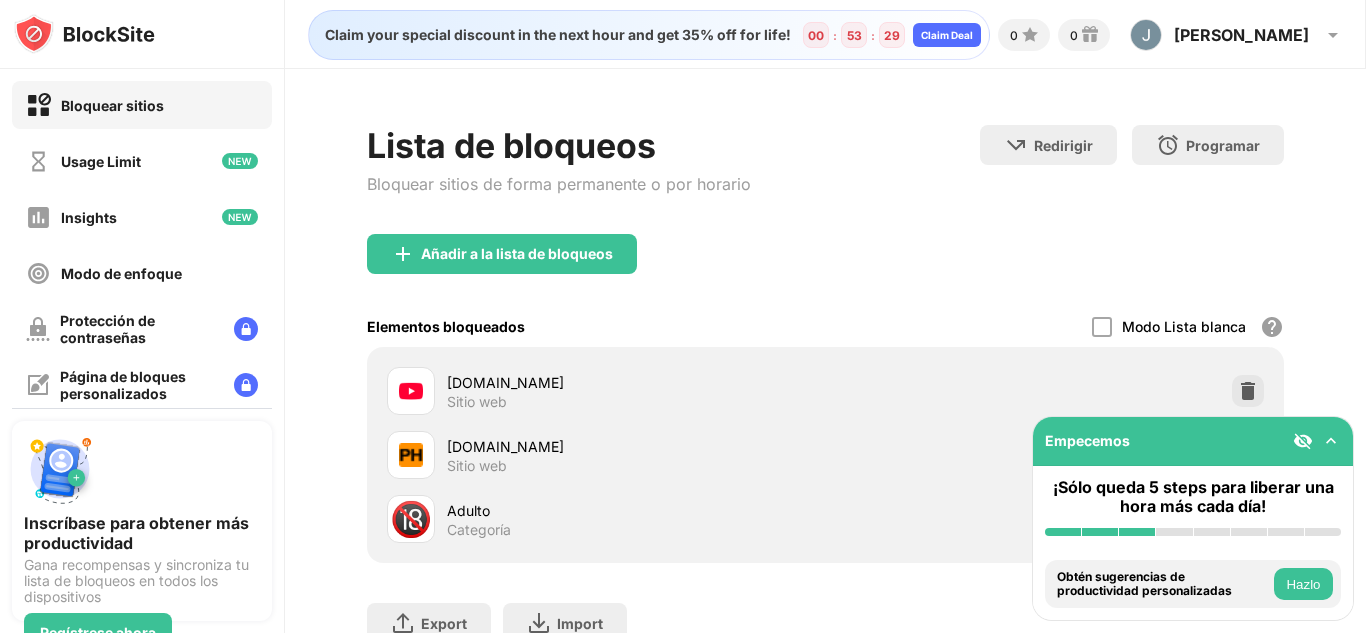 click at bounding box center [1331, 441] 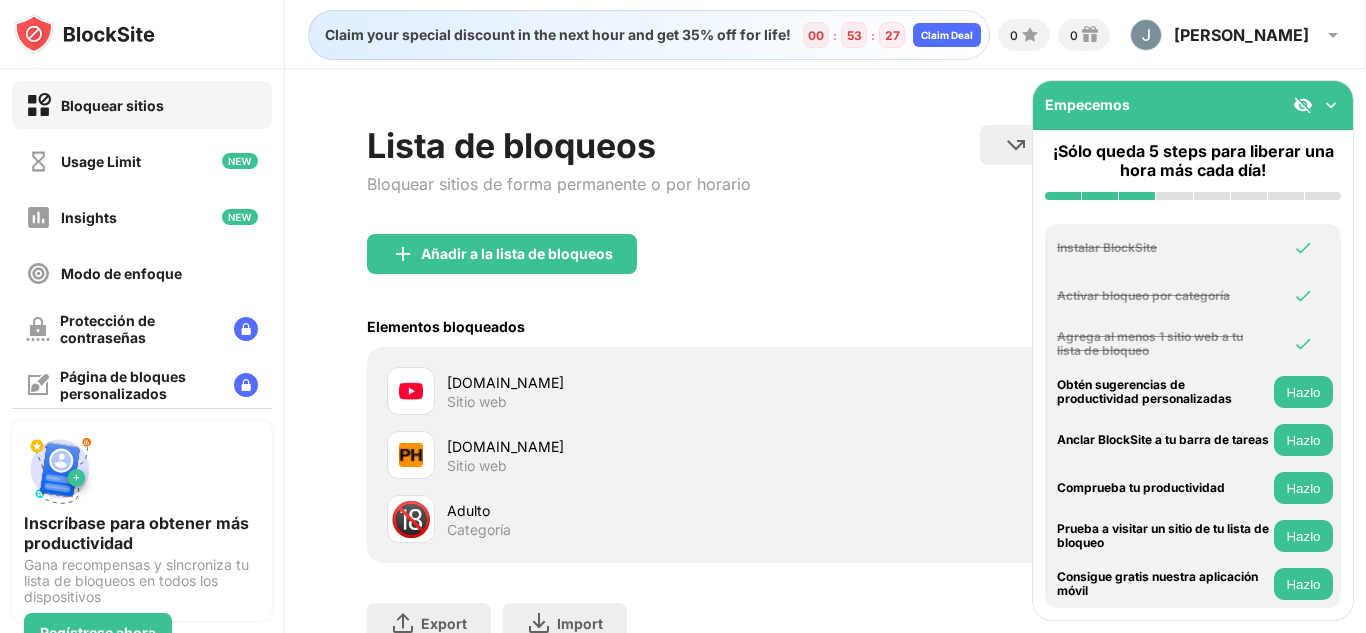 click at bounding box center (1331, 105) 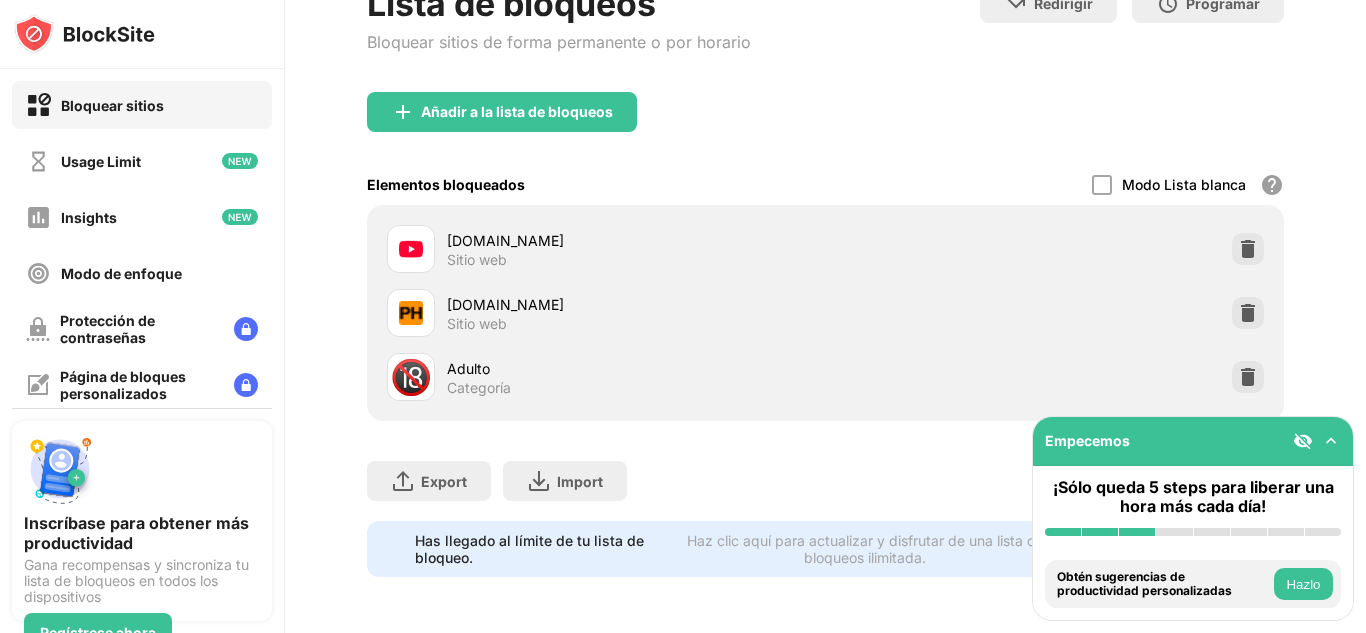 scroll, scrollTop: 157, scrollLeft: 0, axis: vertical 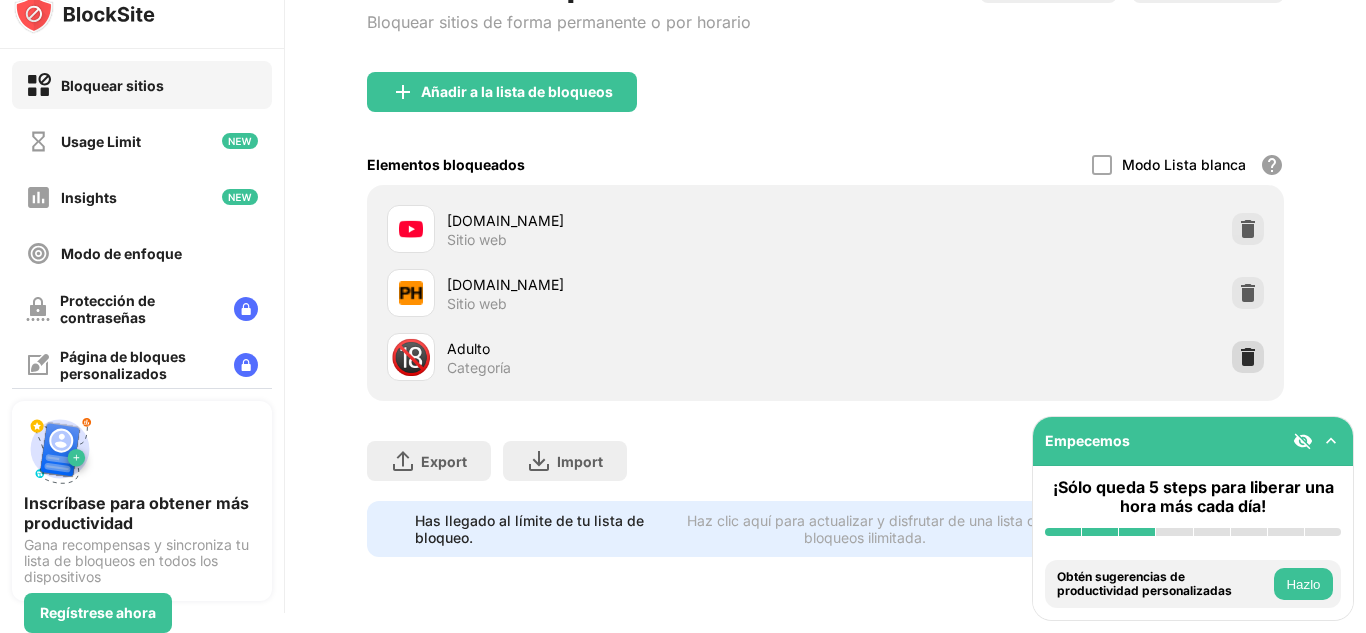 click at bounding box center (1248, 357) 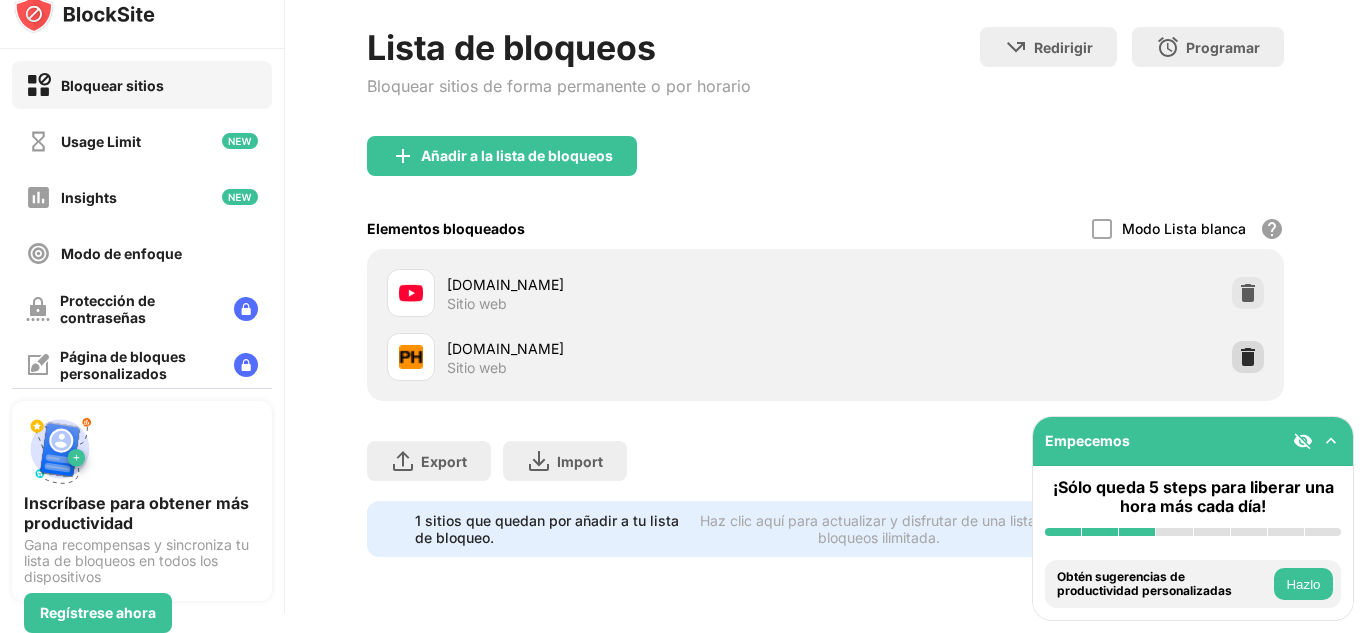 click at bounding box center [1248, 357] 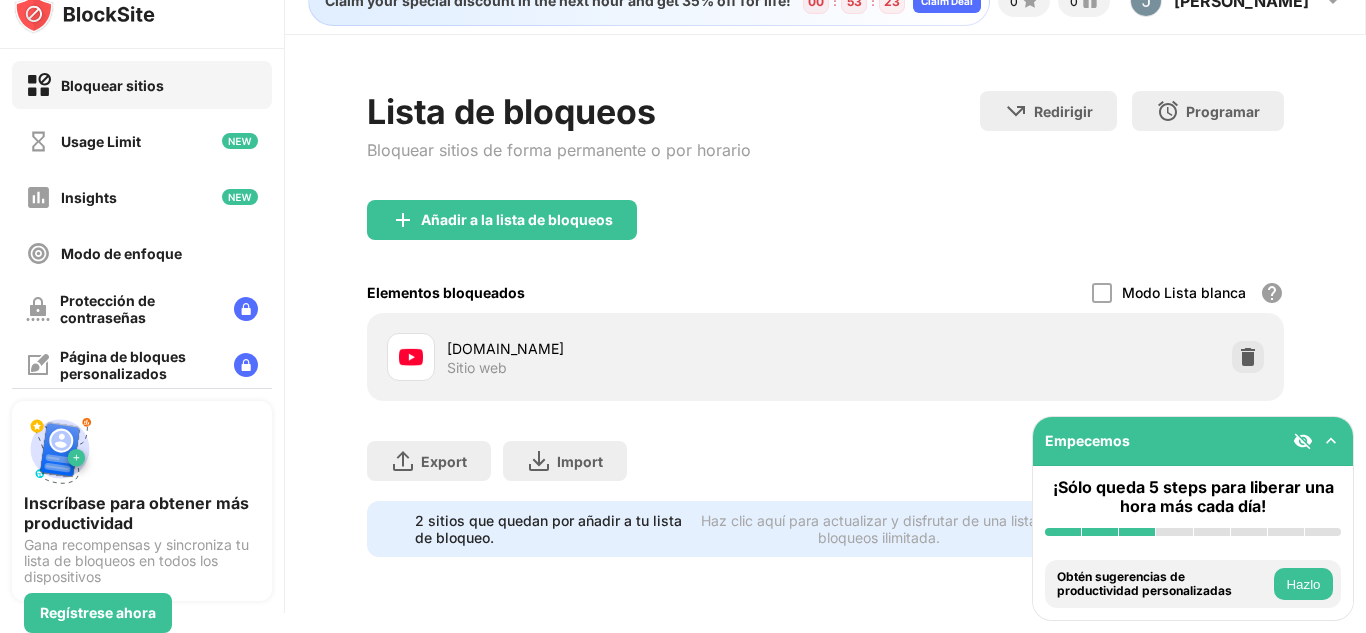 click at bounding box center [1248, 357] 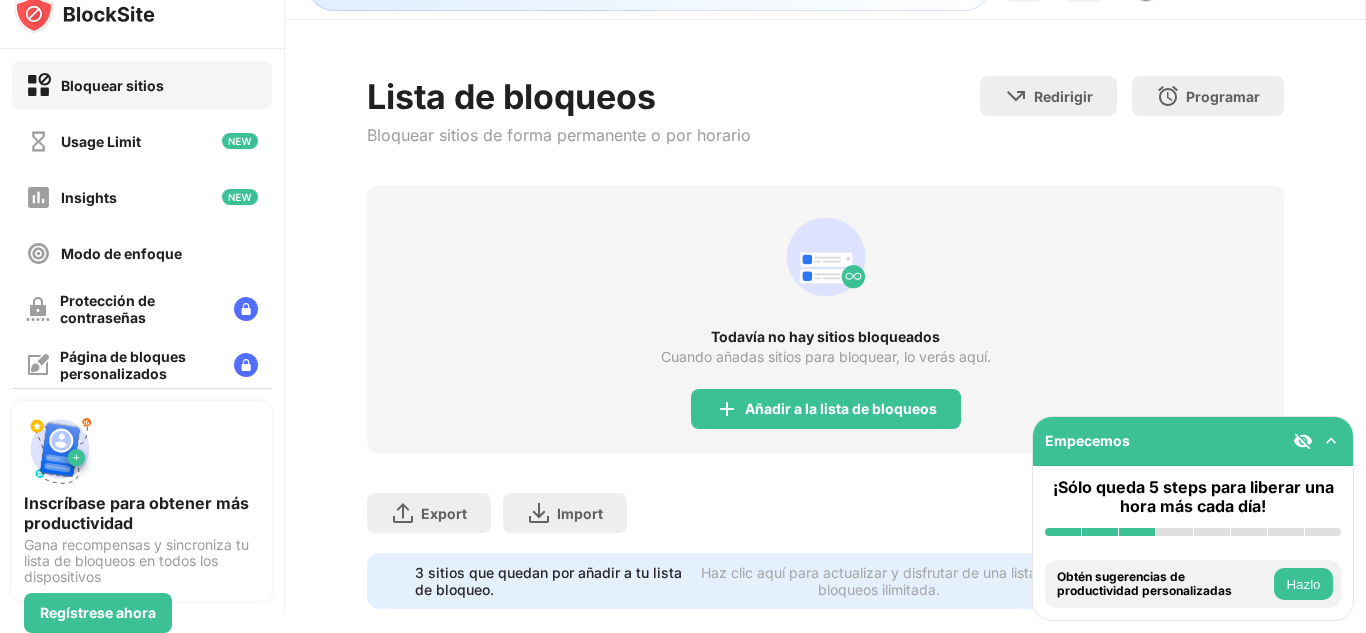 scroll, scrollTop: 96, scrollLeft: 0, axis: vertical 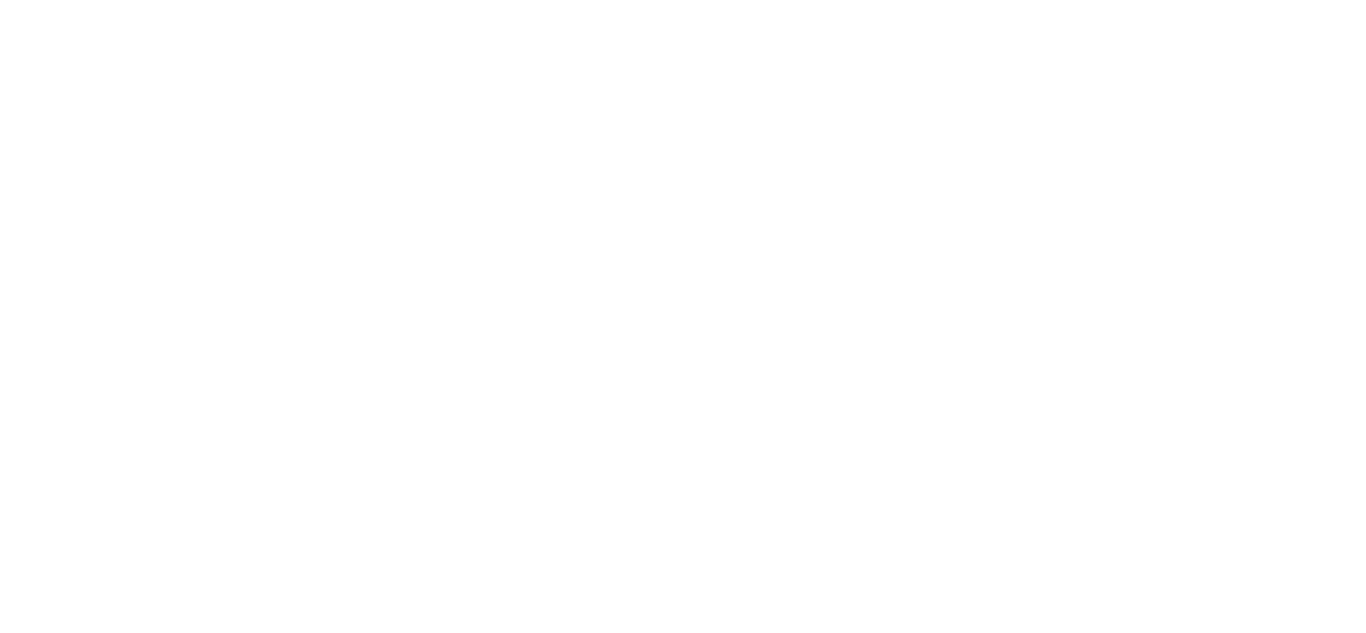 click at bounding box center (683, 4) 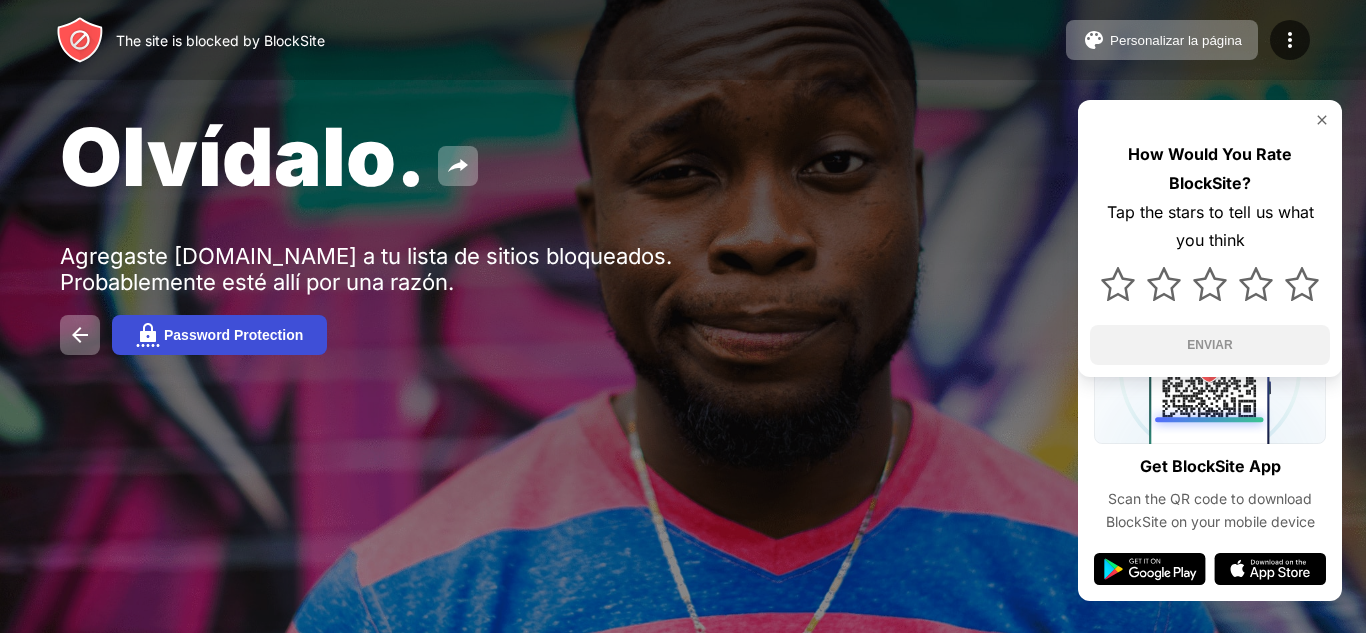 click on "Password Protection" at bounding box center (219, 335) 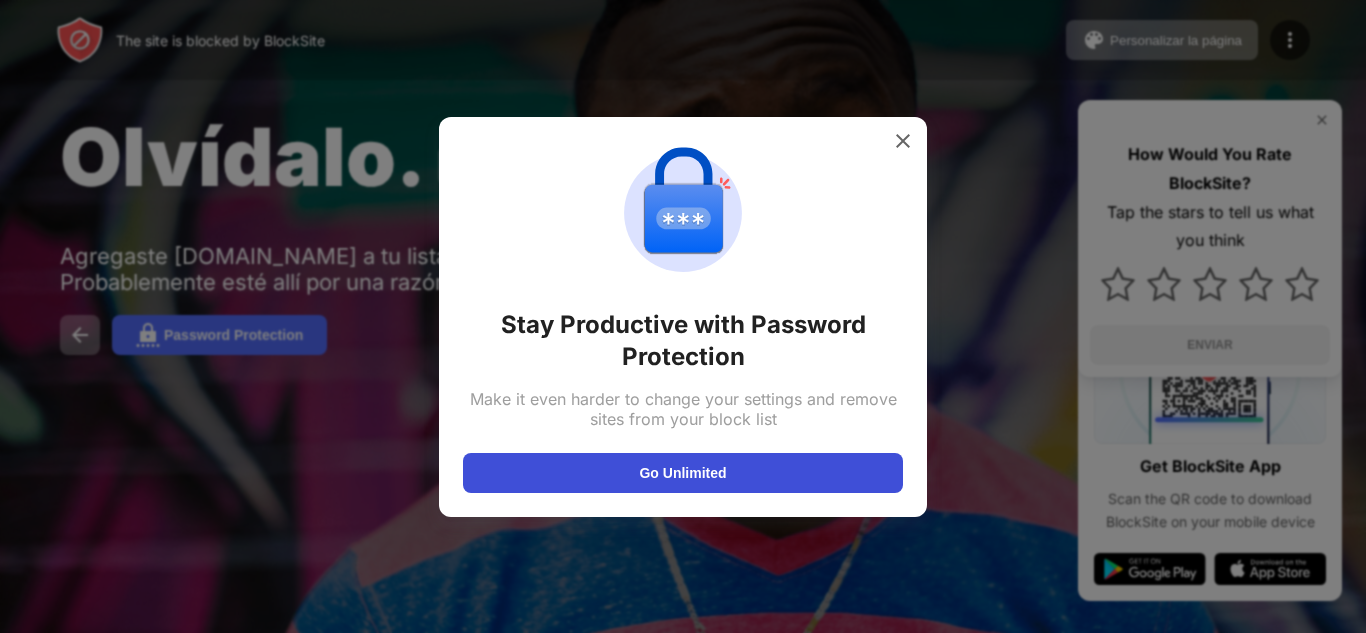 click on "Go Unlimited" at bounding box center [683, 473] 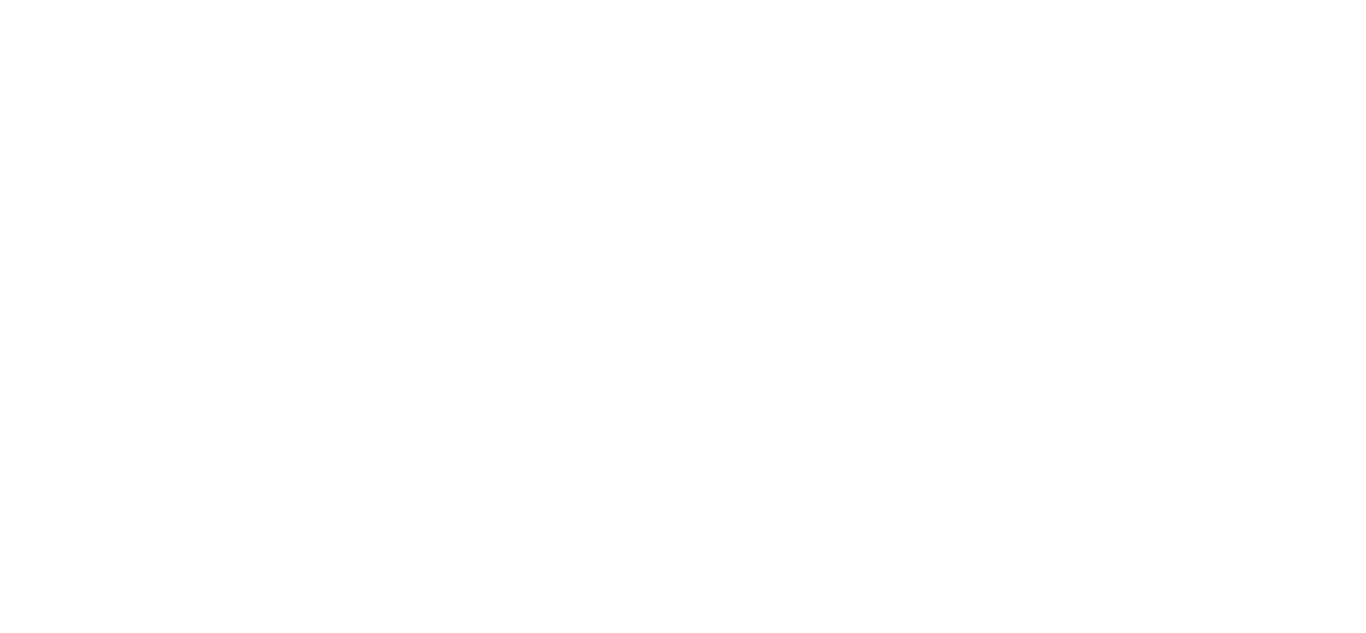 scroll, scrollTop: 0, scrollLeft: 0, axis: both 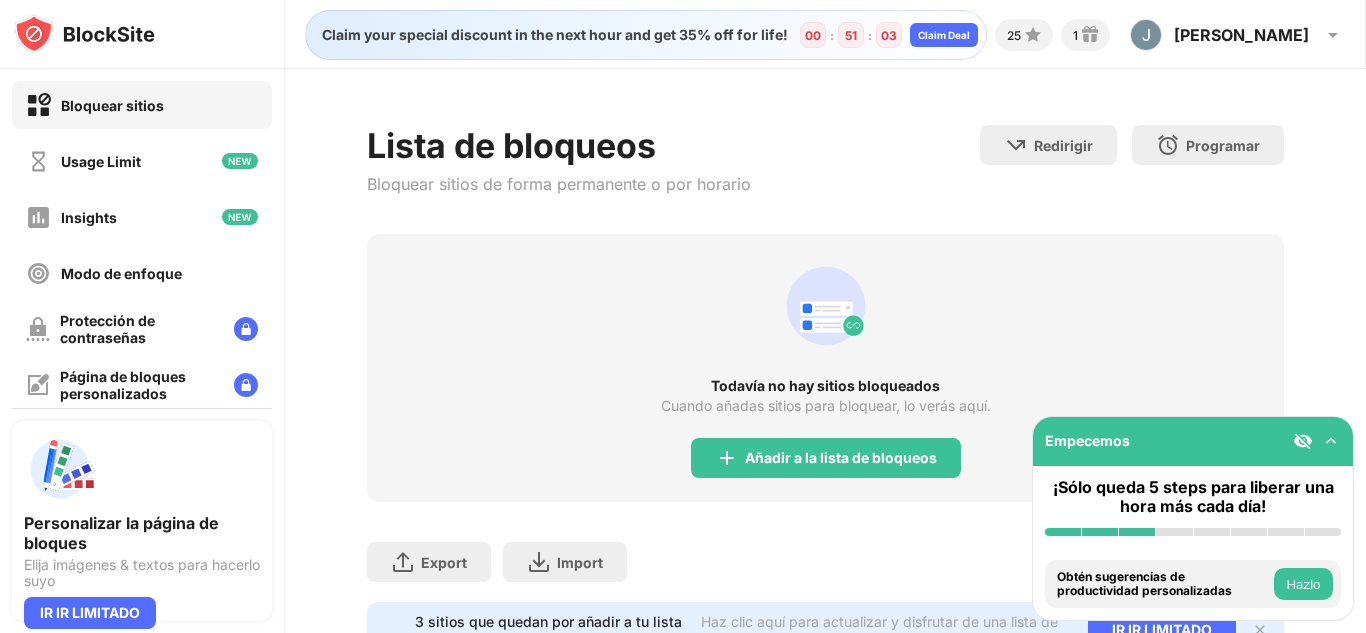 click on "Bloquear sitios" at bounding box center [142, 105] 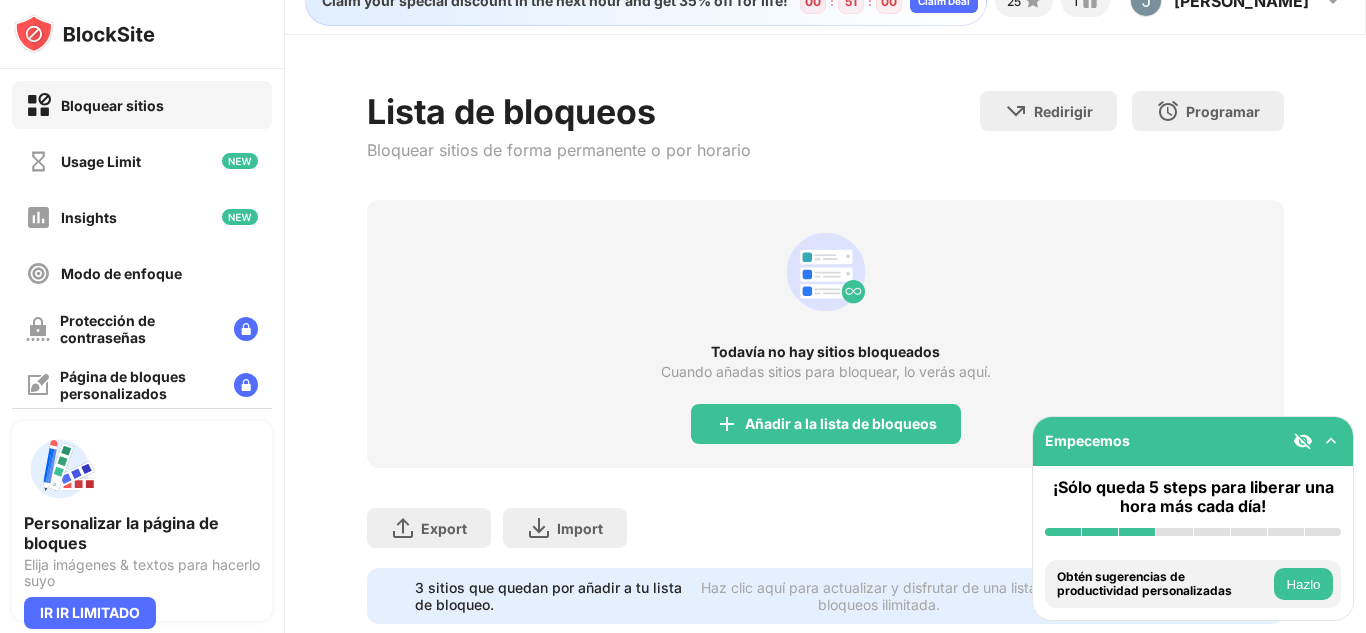 scroll, scrollTop: 0, scrollLeft: 0, axis: both 